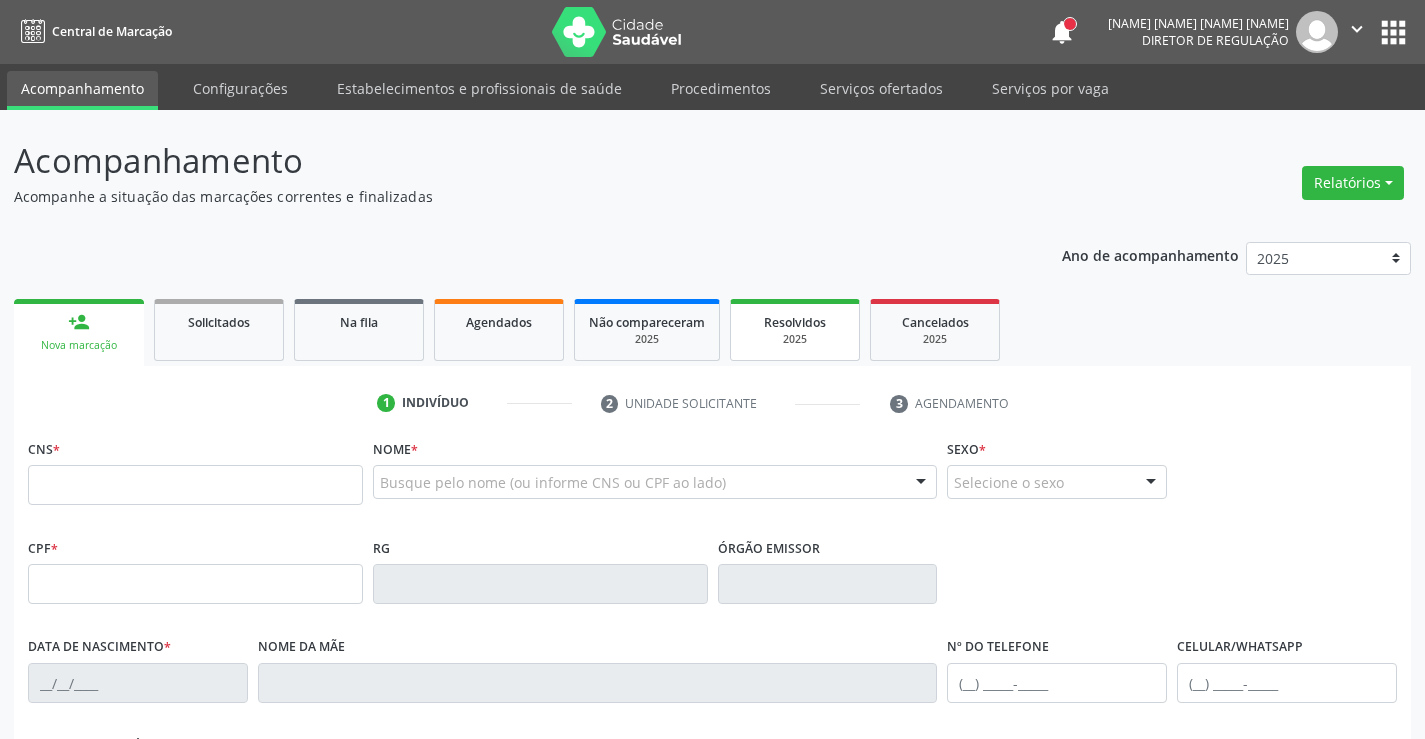 scroll, scrollTop: 0, scrollLeft: 0, axis: both 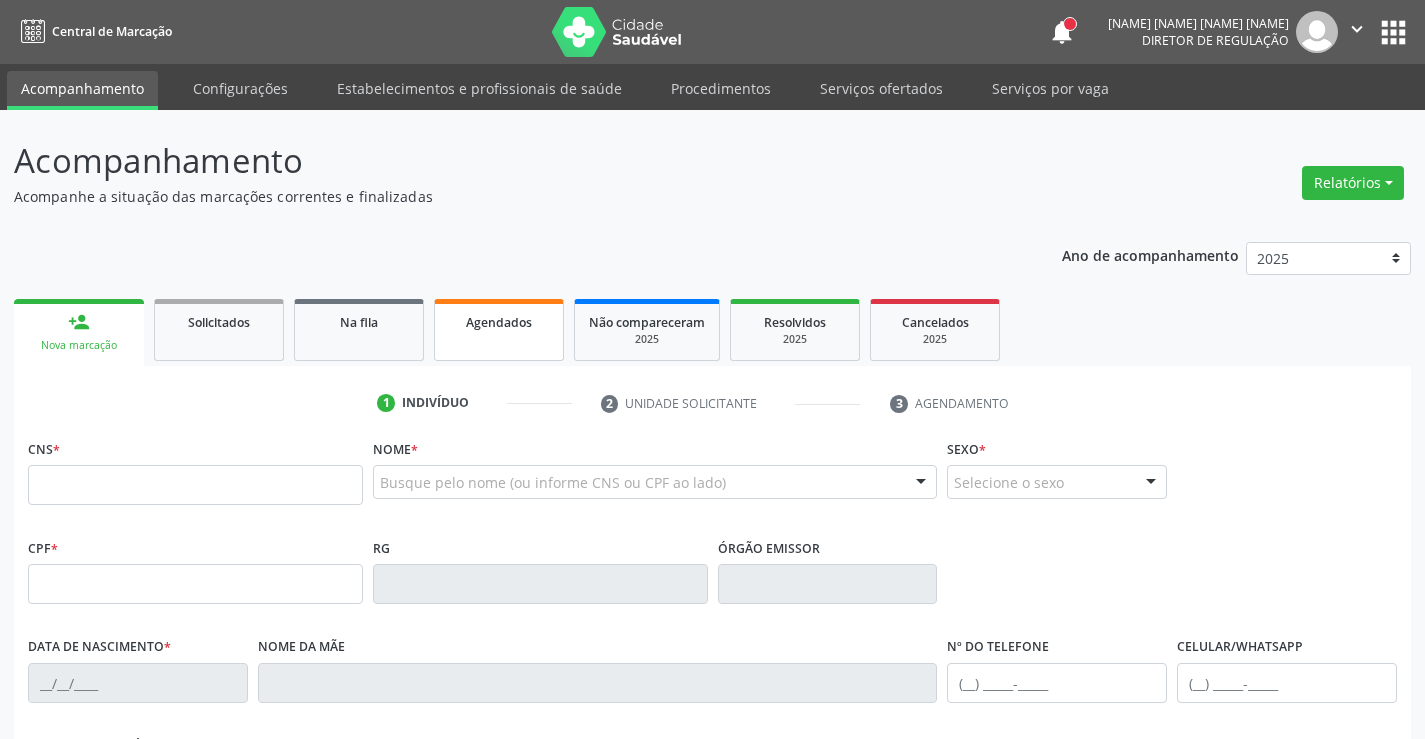 click on "Agendados" at bounding box center (499, 322) 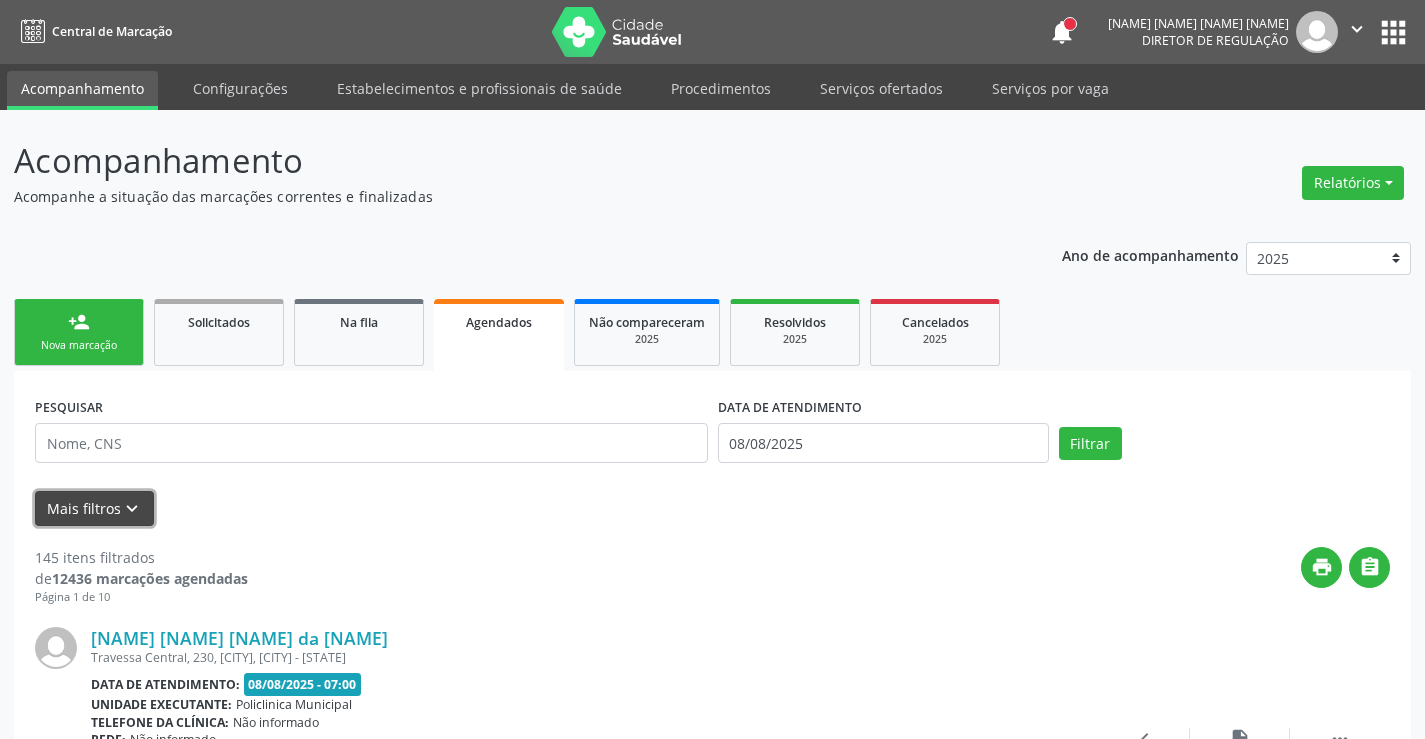click on "keyboard_arrow_down" at bounding box center [132, 509] 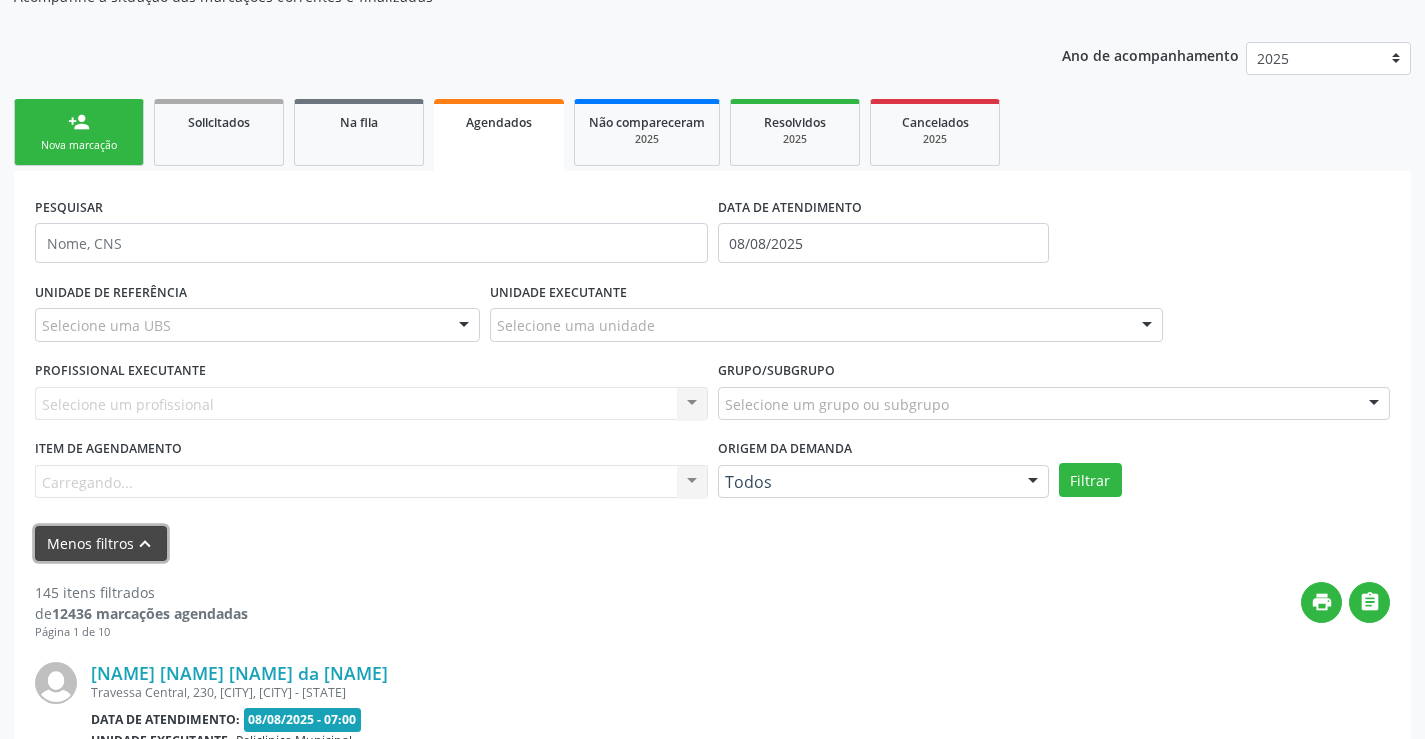scroll, scrollTop: 300, scrollLeft: 0, axis: vertical 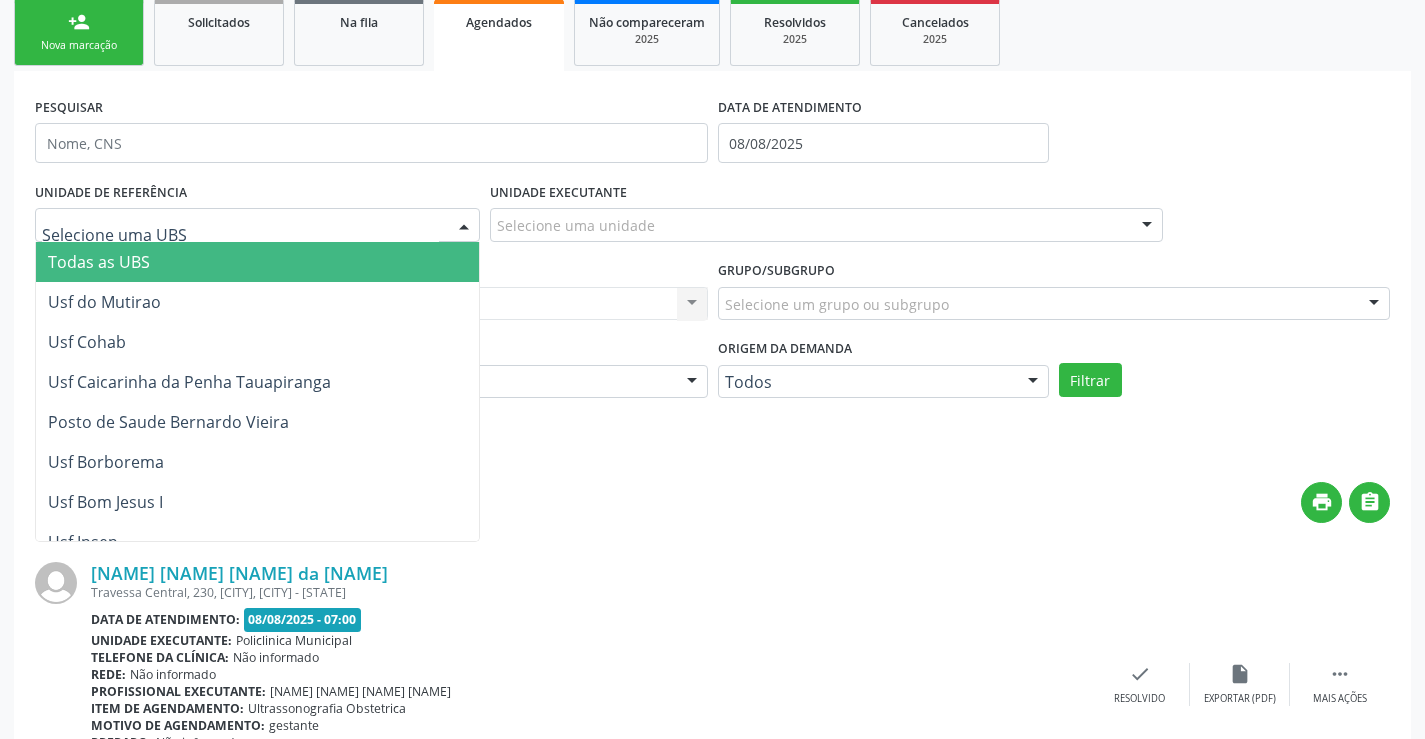 click at bounding box center [257, 225] 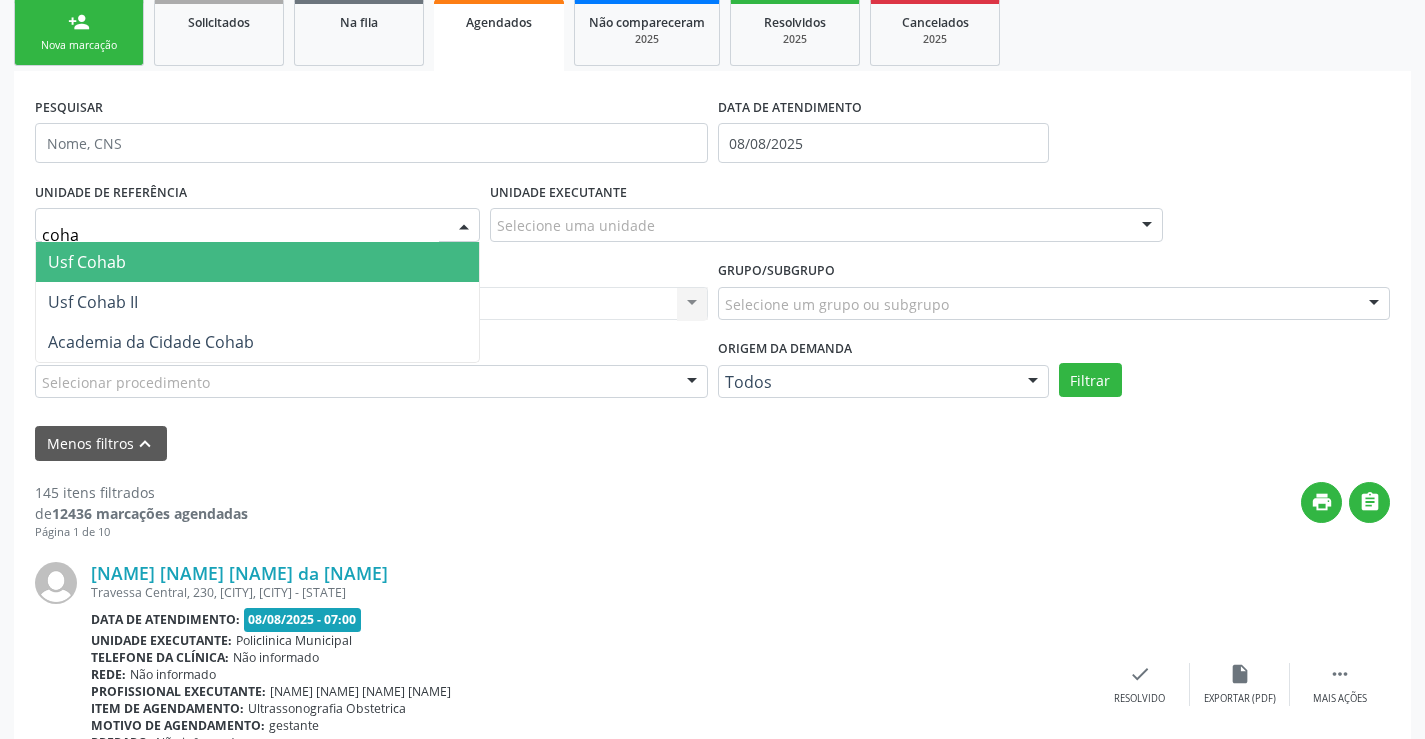 type on "cohab" 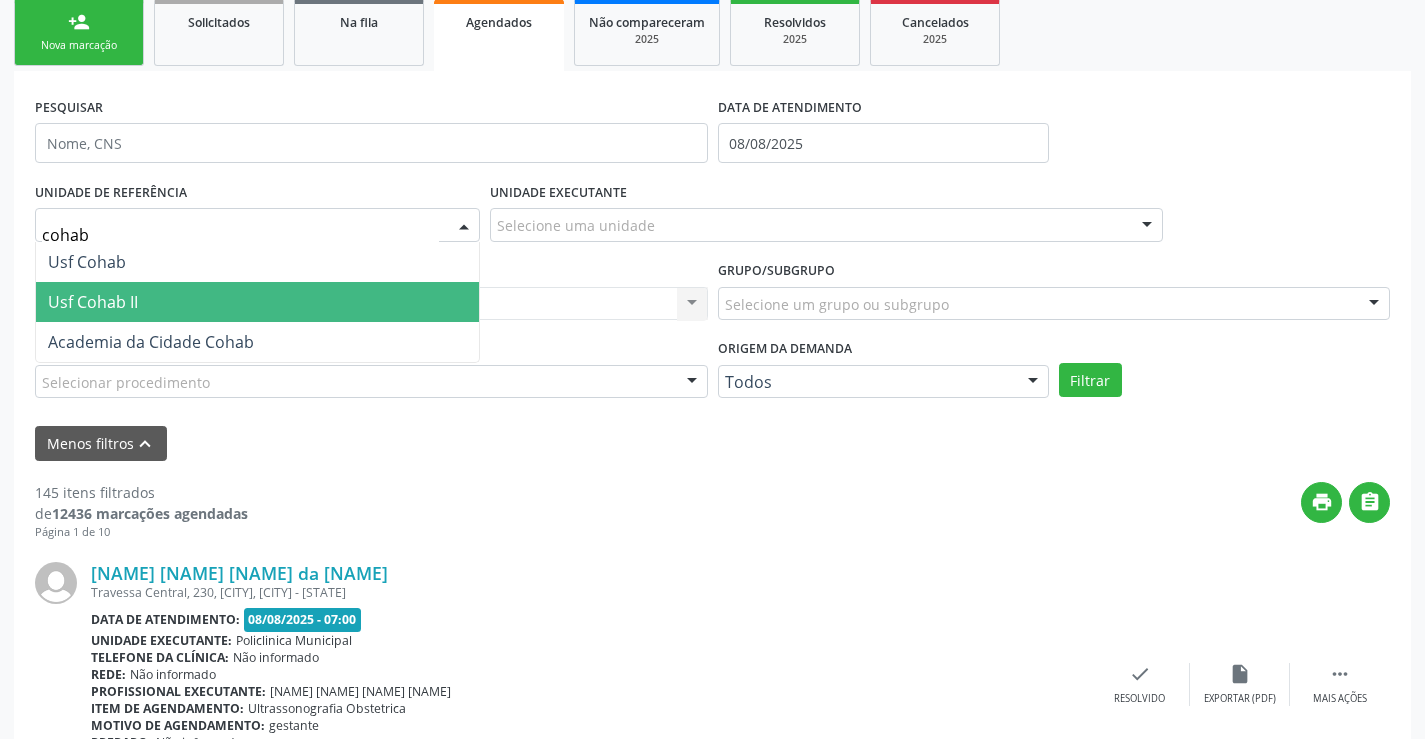 click on "Usf Cohab II" at bounding box center (257, 302) 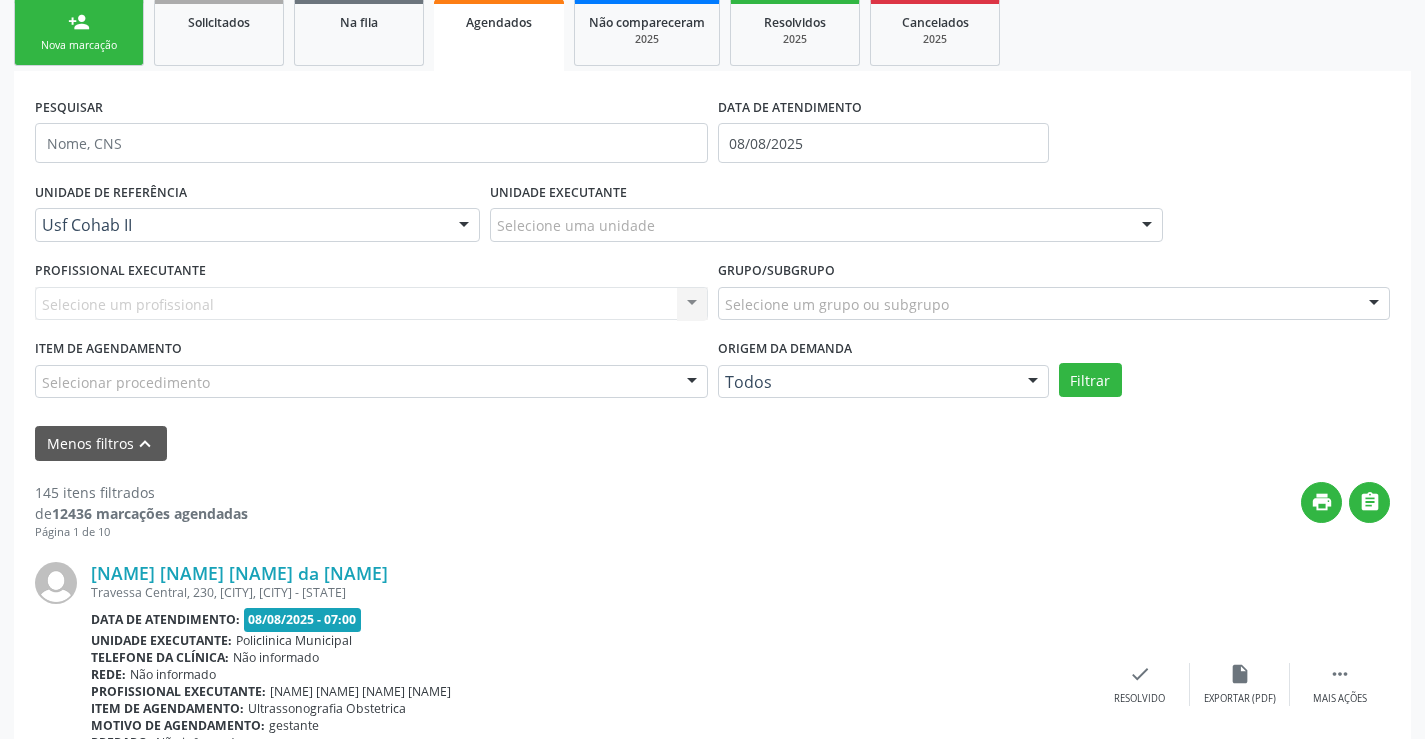 click on "Selecionar procedimento" at bounding box center (371, 382) 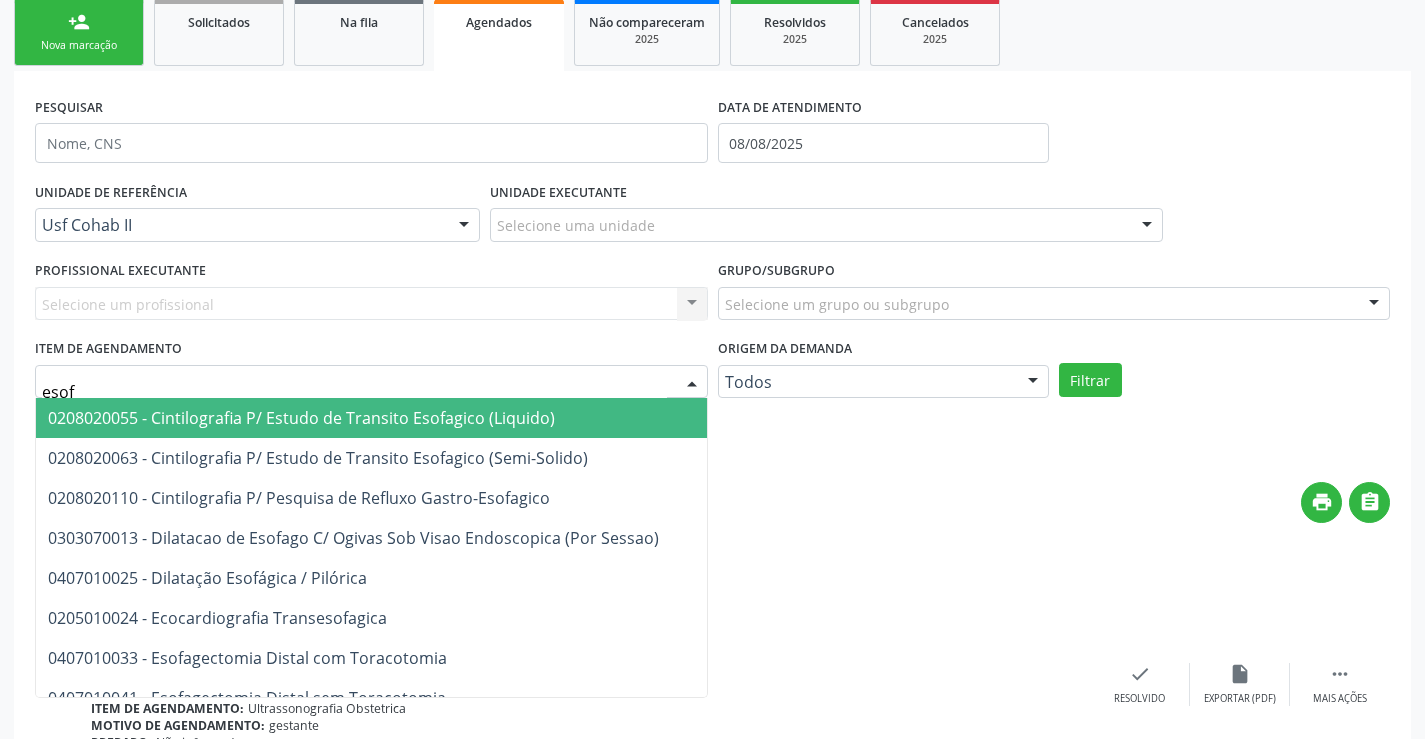type on "esofa" 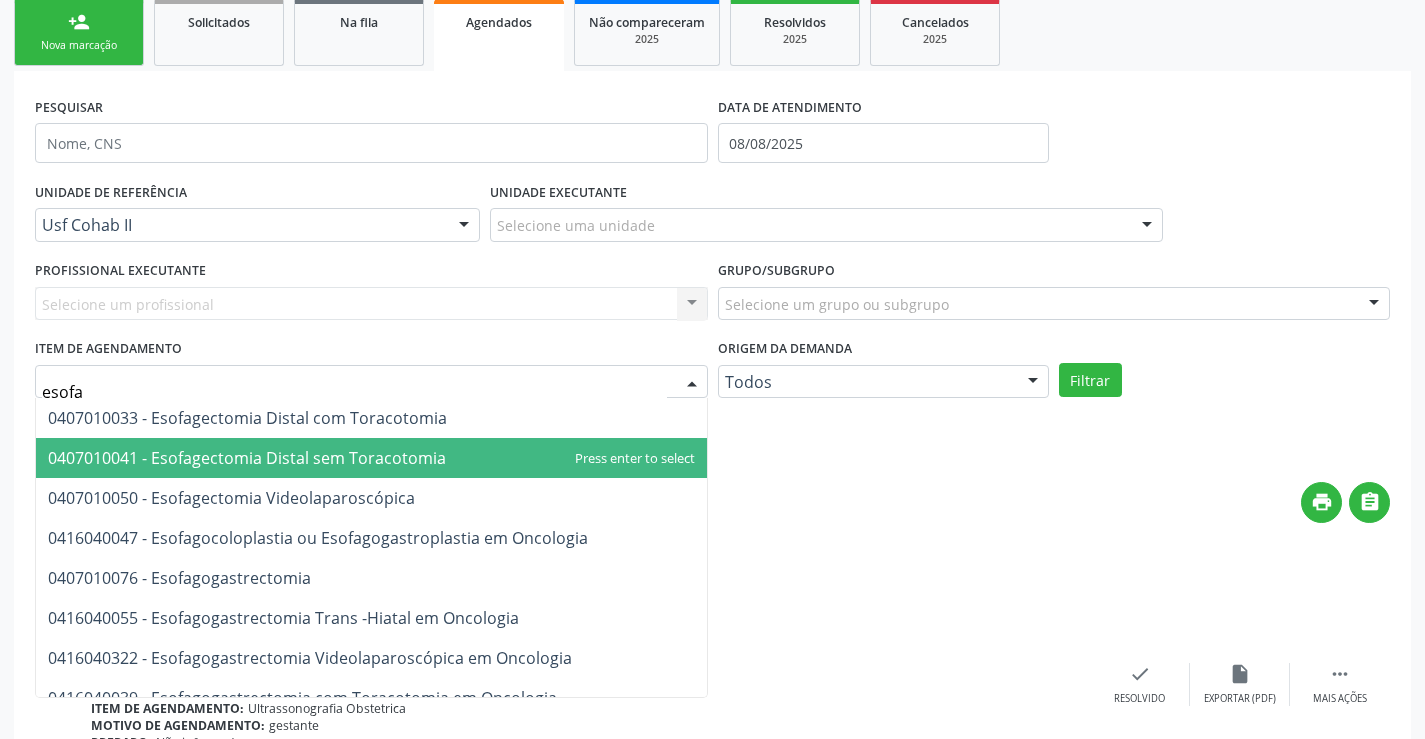 scroll, scrollTop: 300, scrollLeft: 0, axis: vertical 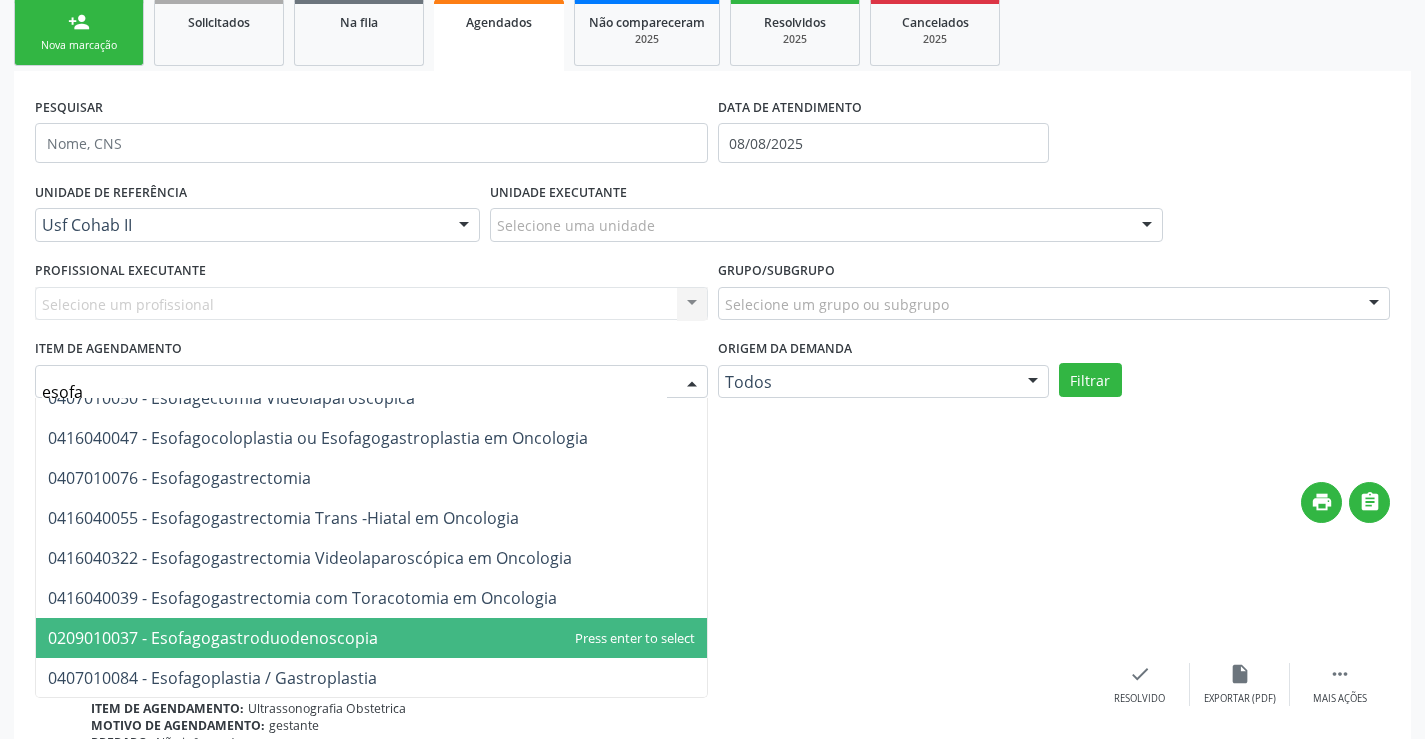 click on "0209010037 - Esofagogastroduodenoscopia" at bounding box center (371, 638) 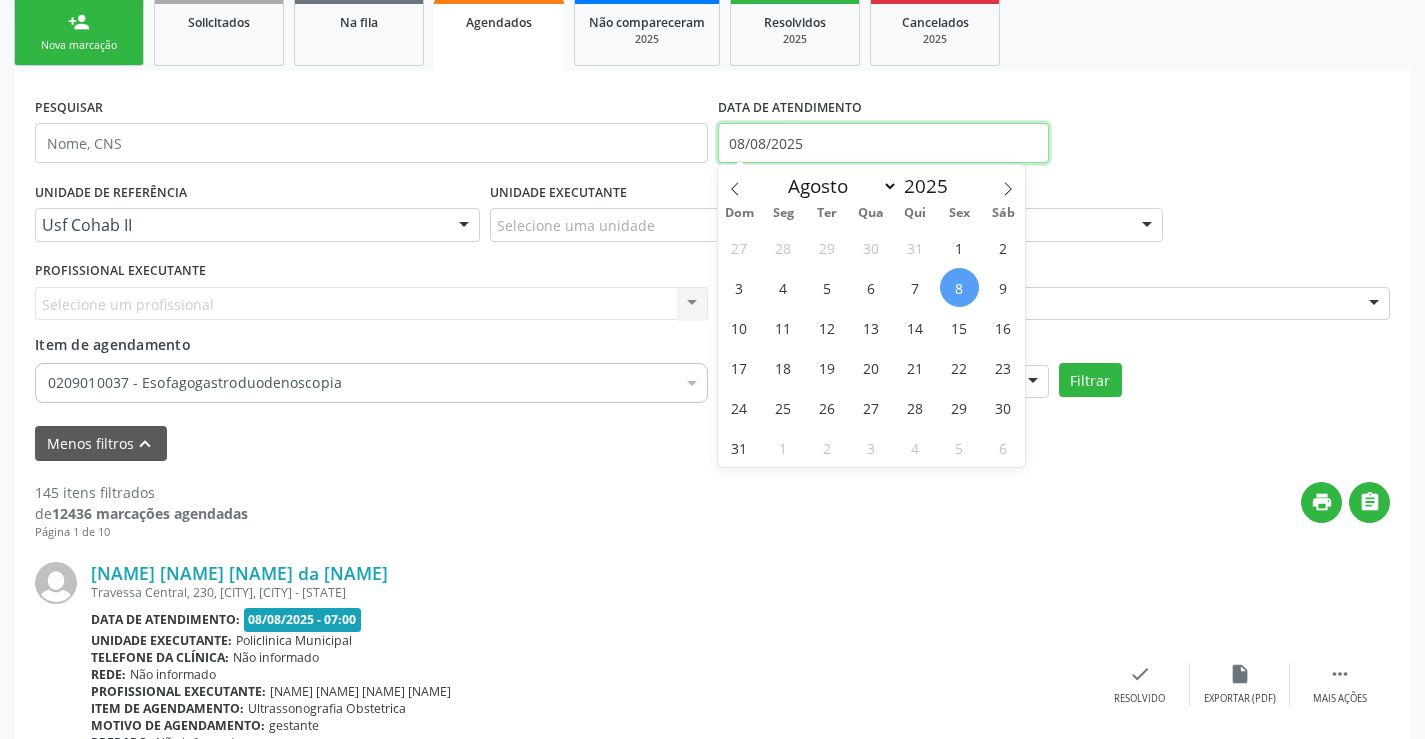 click on "08/08/2025" at bounding box center [883, 143] 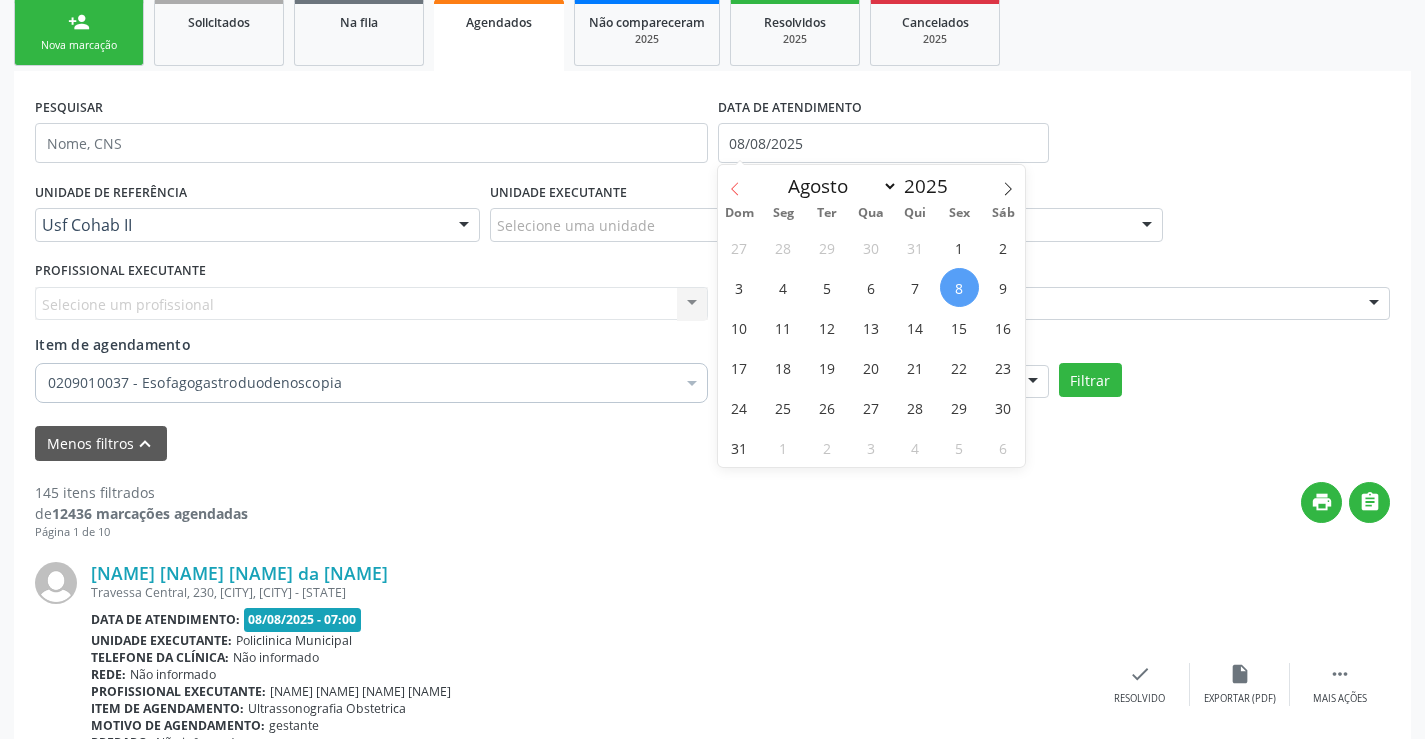 click 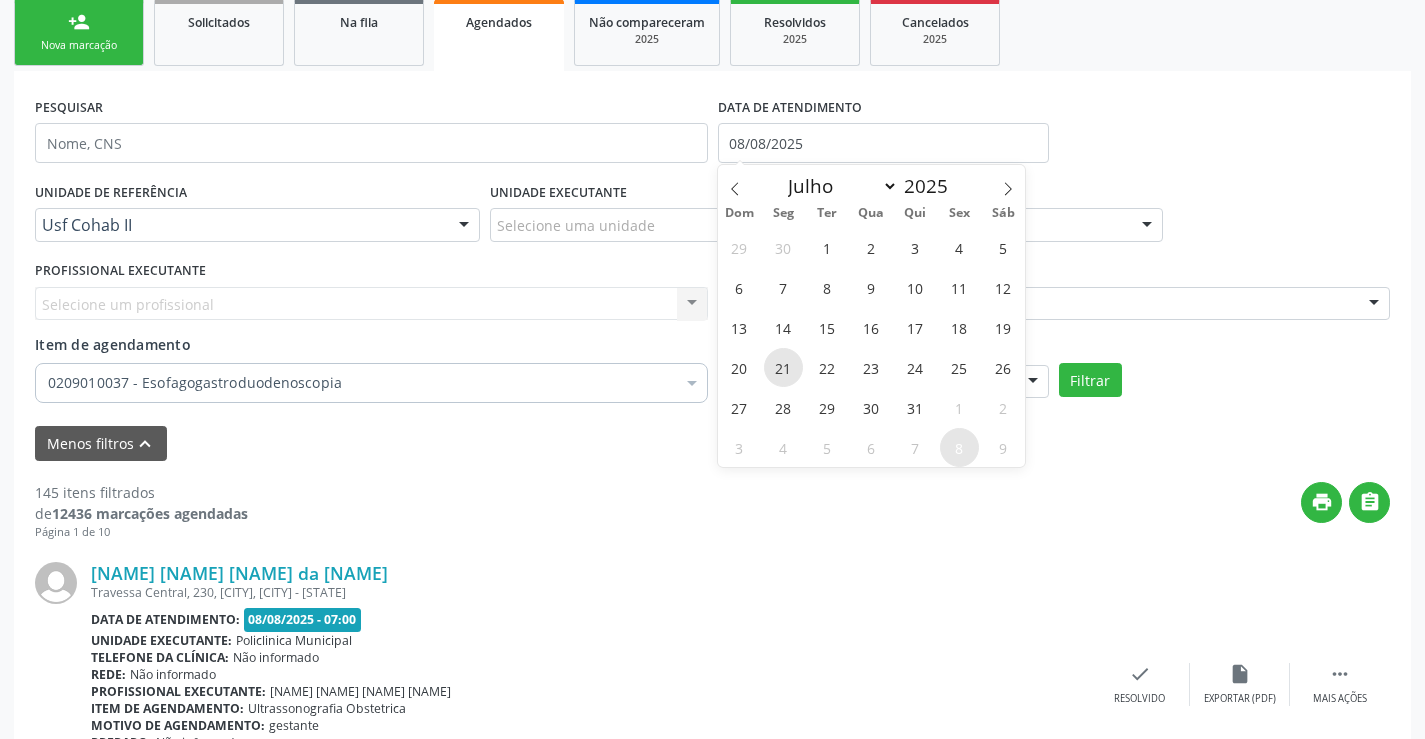 click on "21" at bounding box center [783, 367] 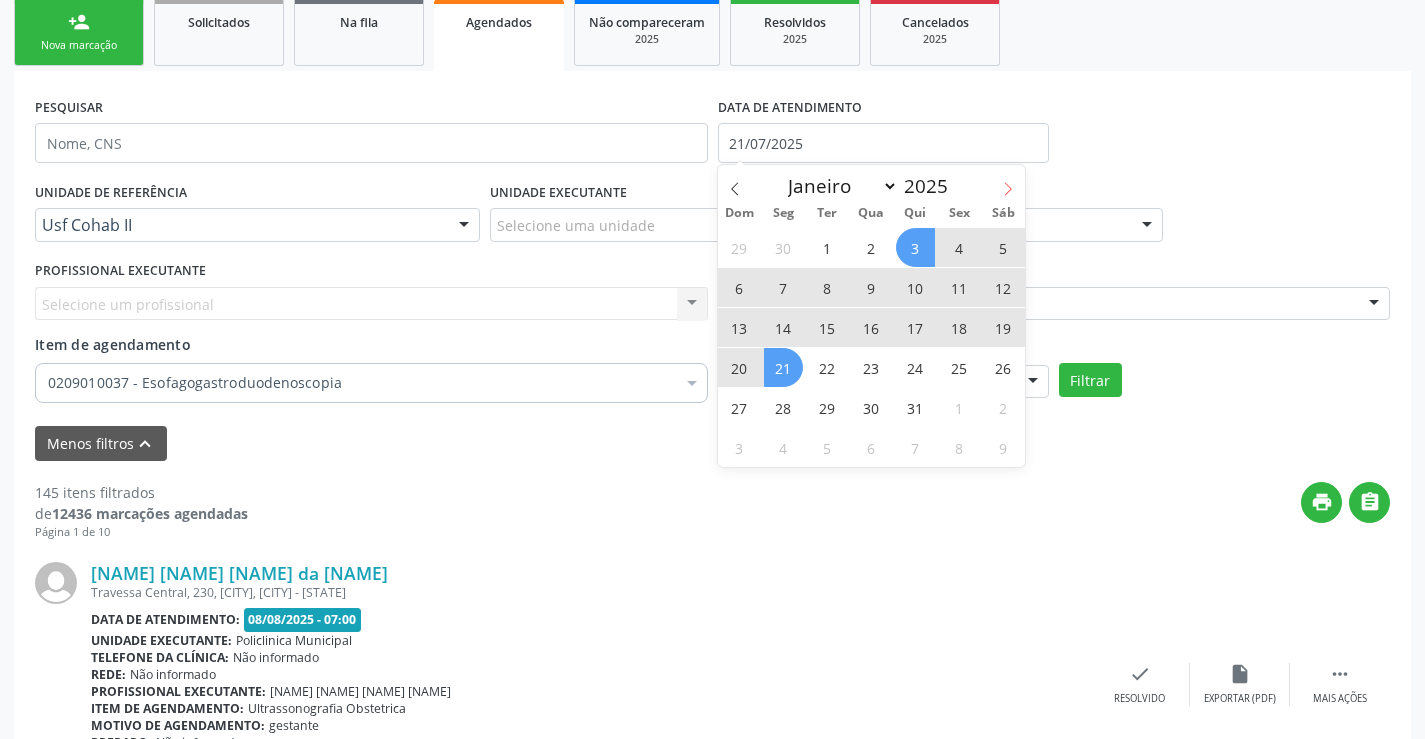 click 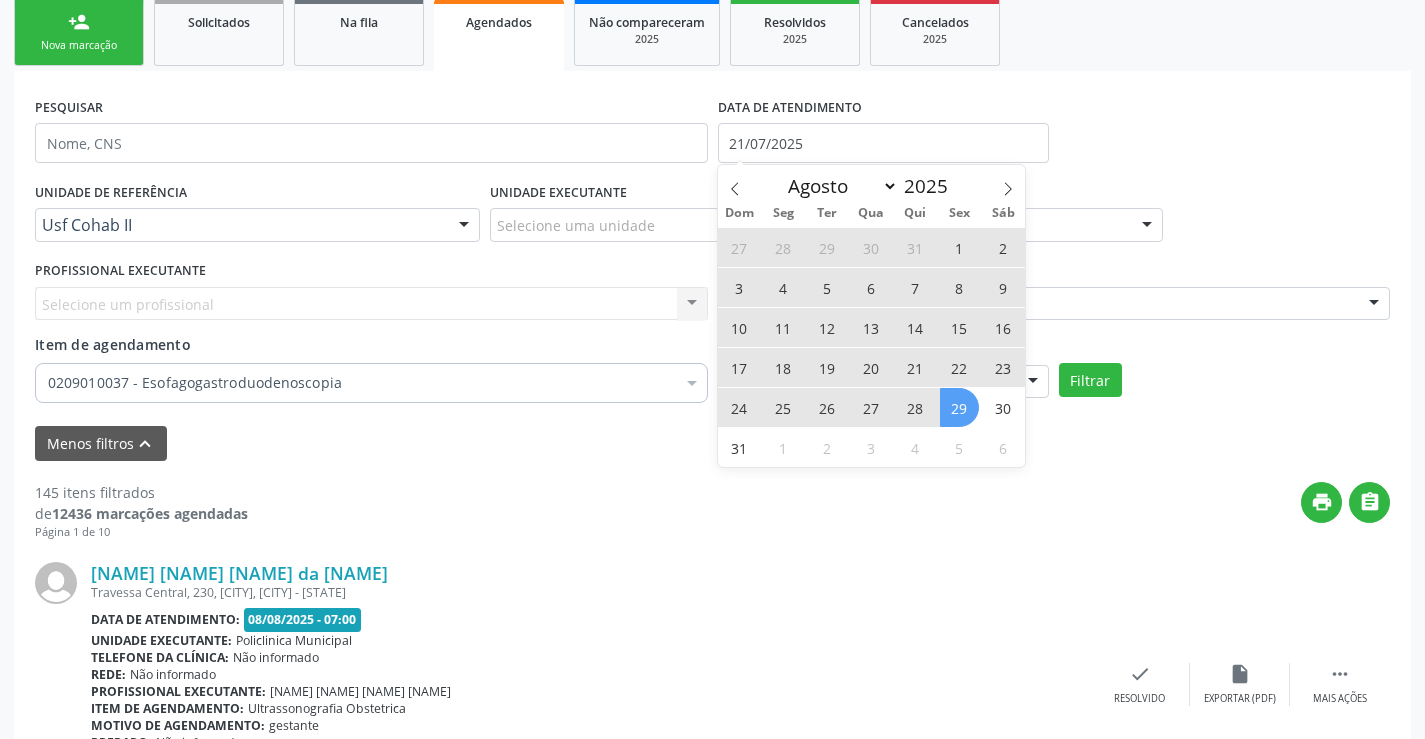 click on "29" at bounding box center [959, 407] 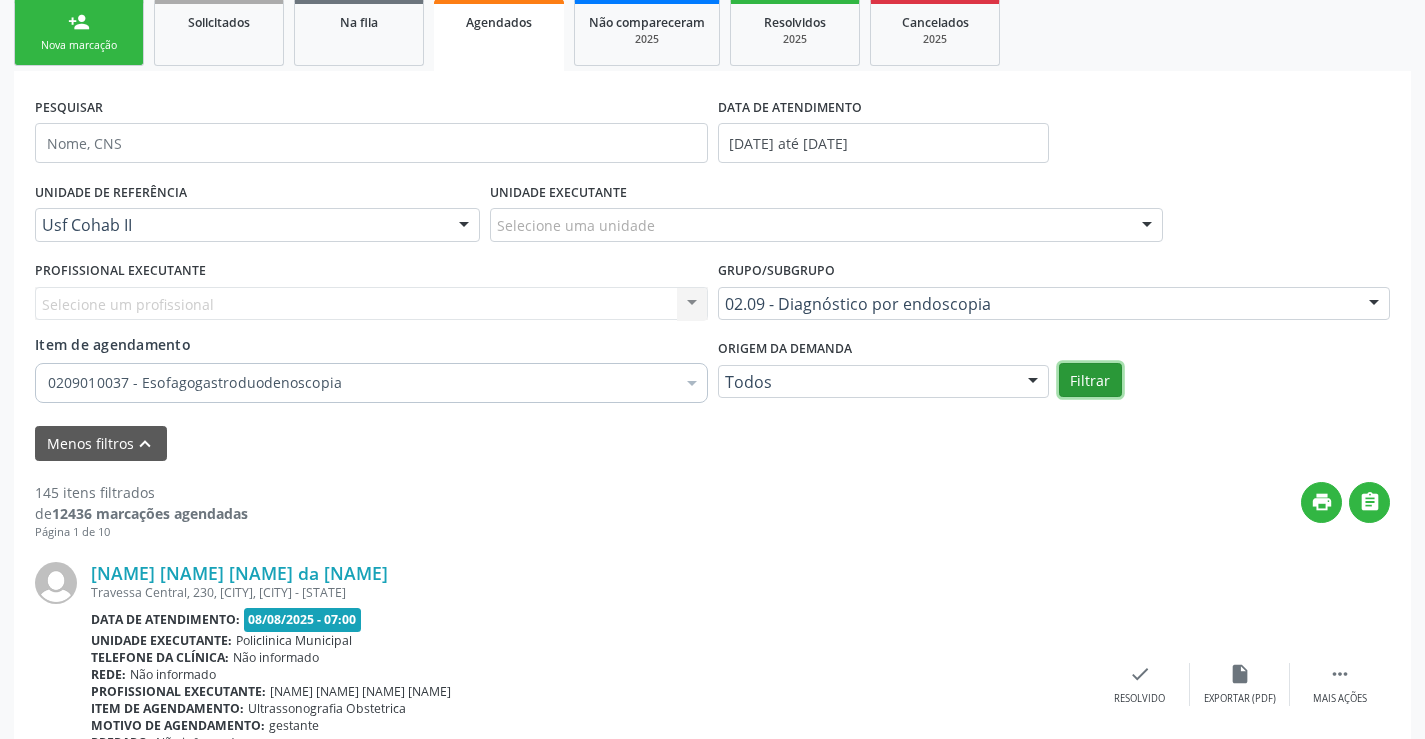 click on "Filtrar" at bounding box center [1090, 380] 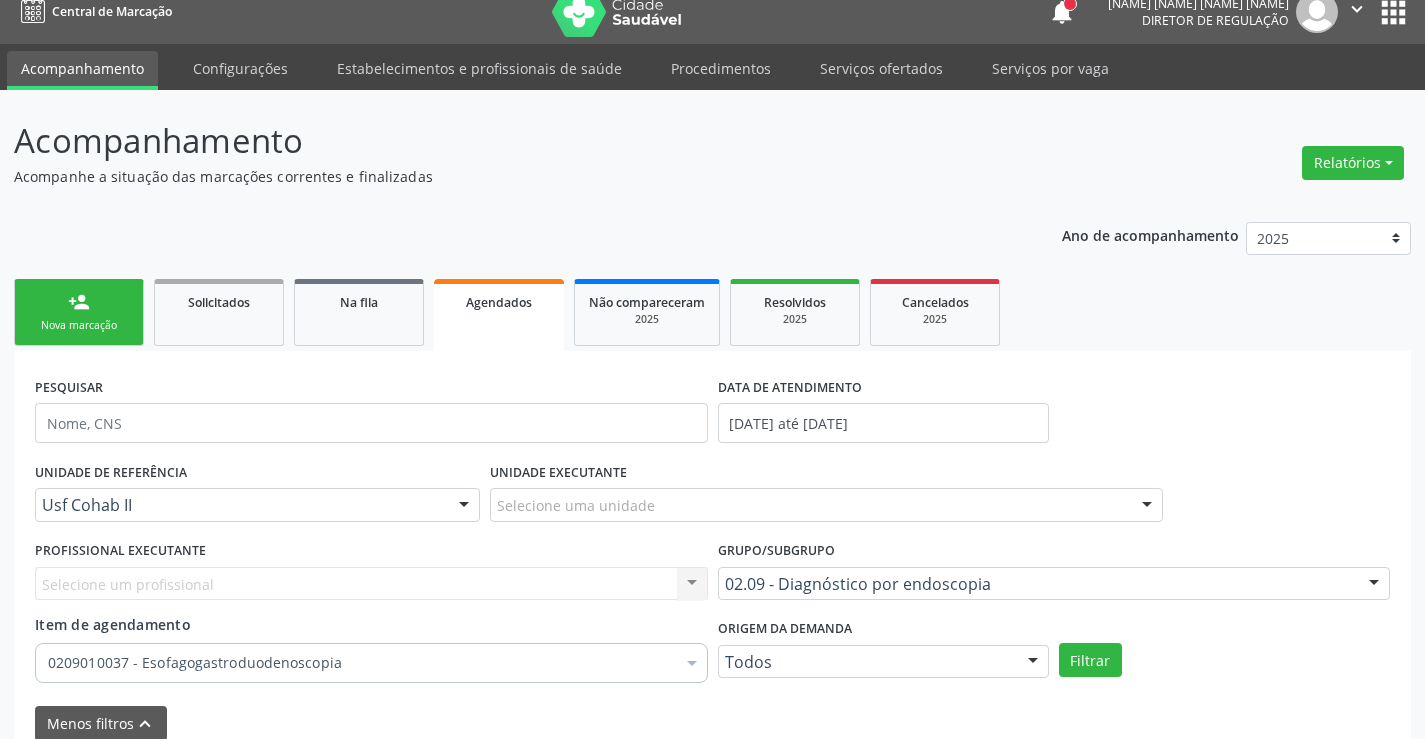 scroll, scrollTop: 0, scrollLeft: 0, axis: both 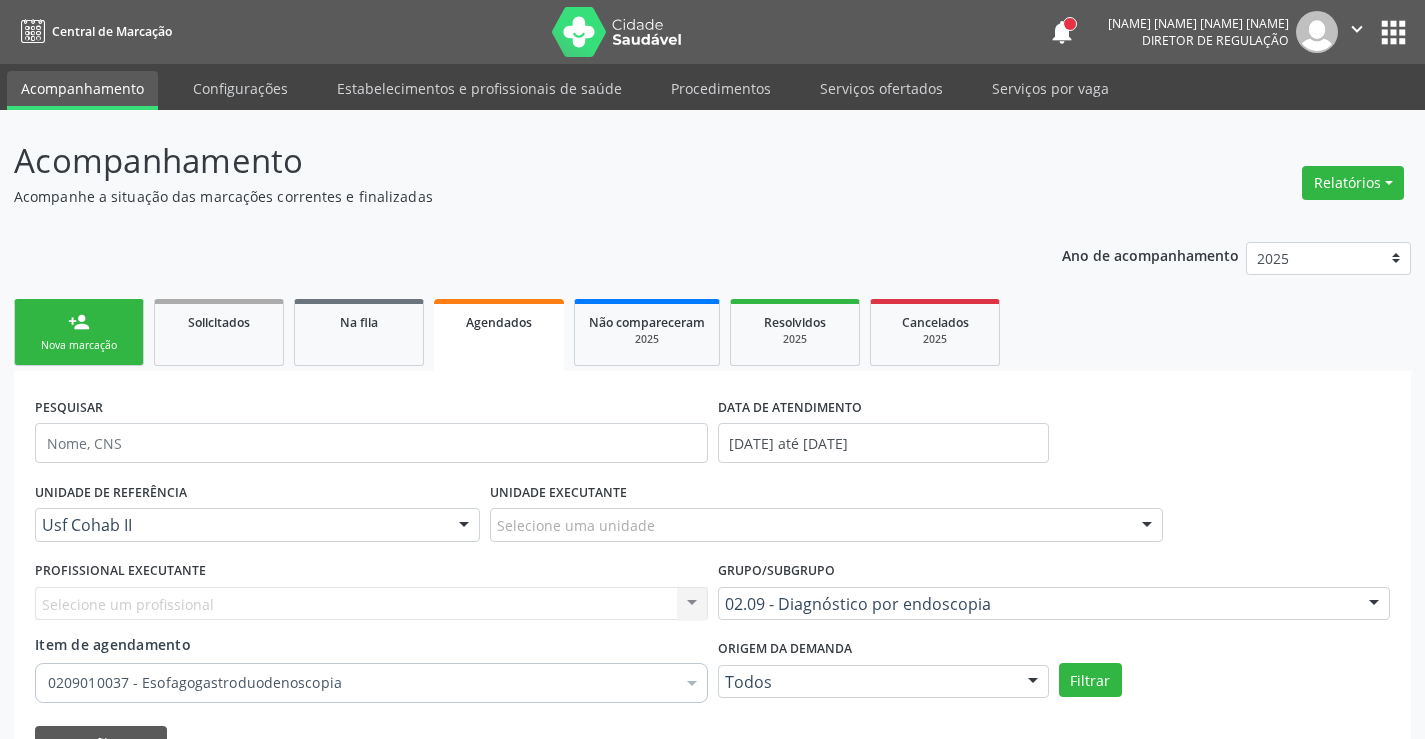click on "Nova marcação" at bounding box center [79, 345] 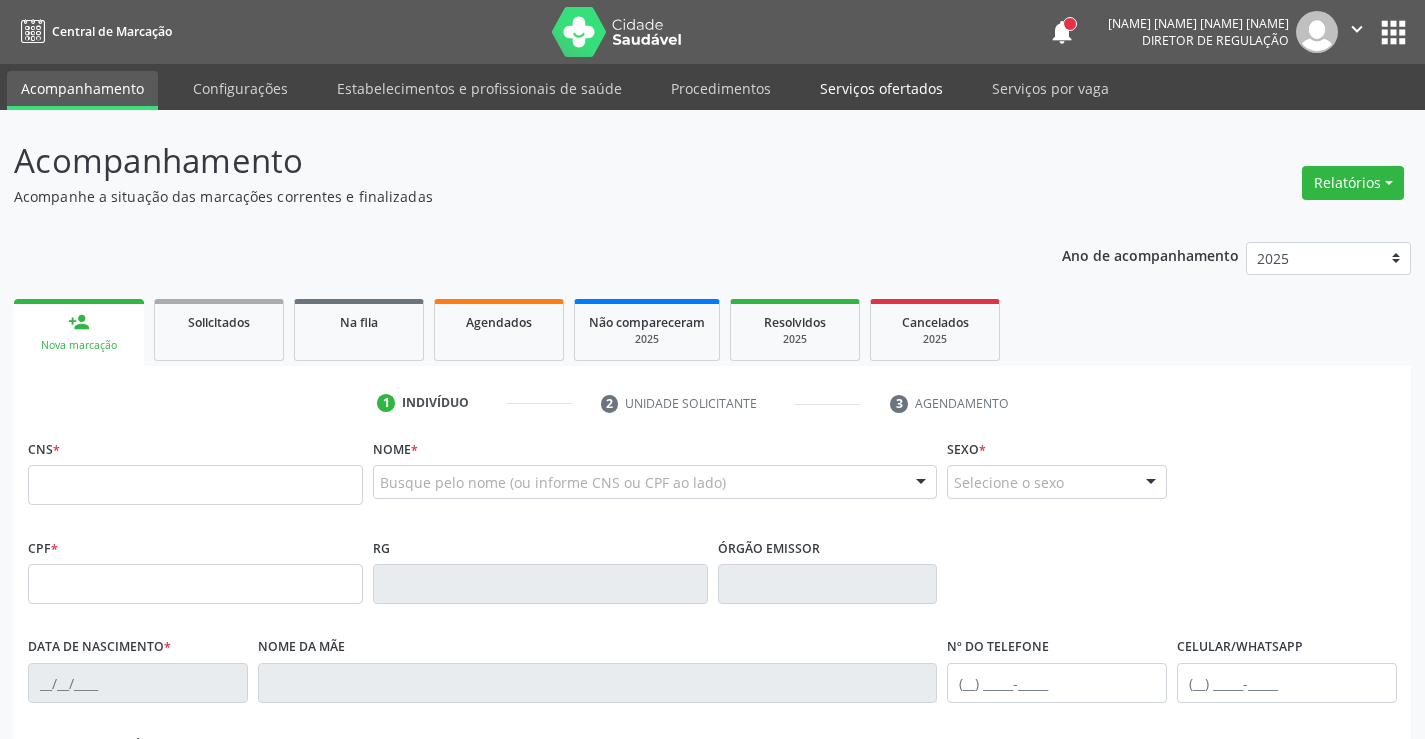 click on "Serviços ofertados" at bounding box center [881, 88] 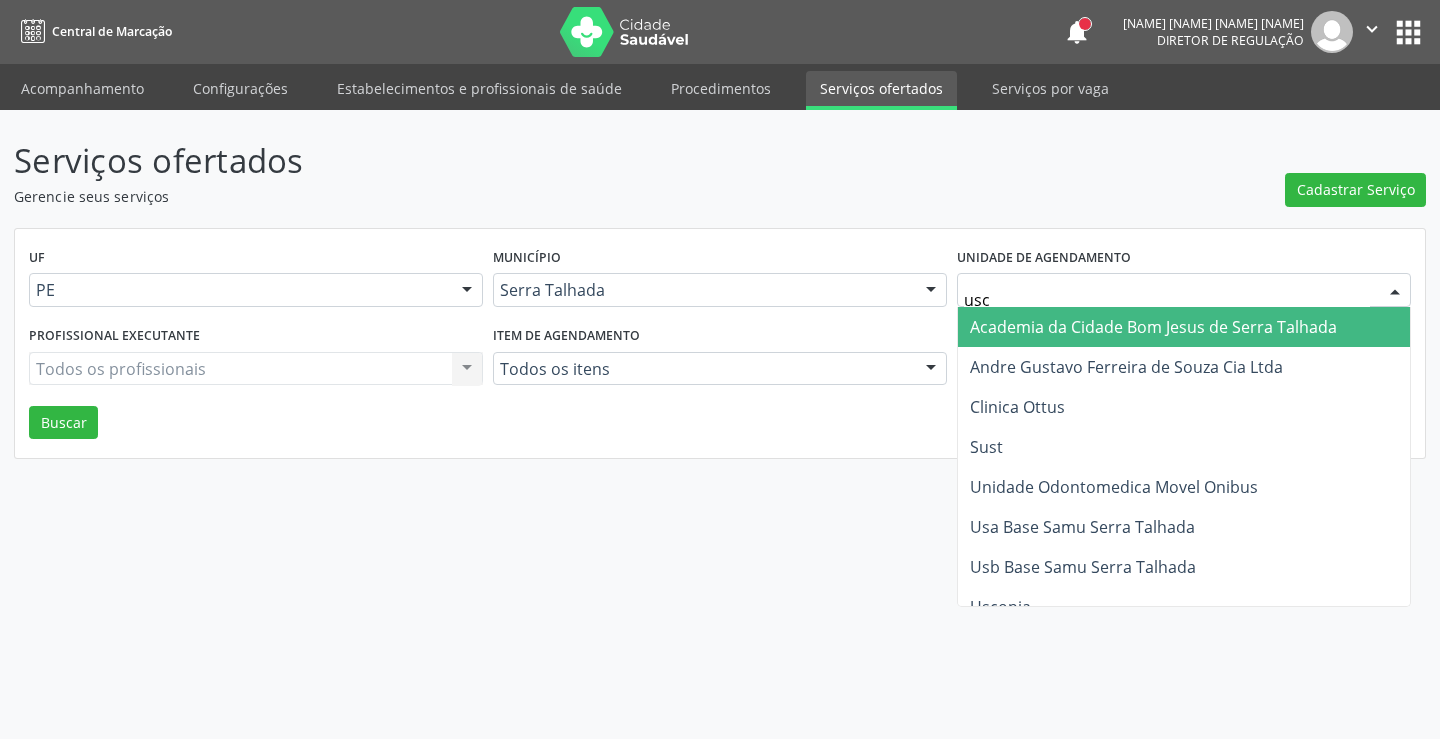 type on "usco" 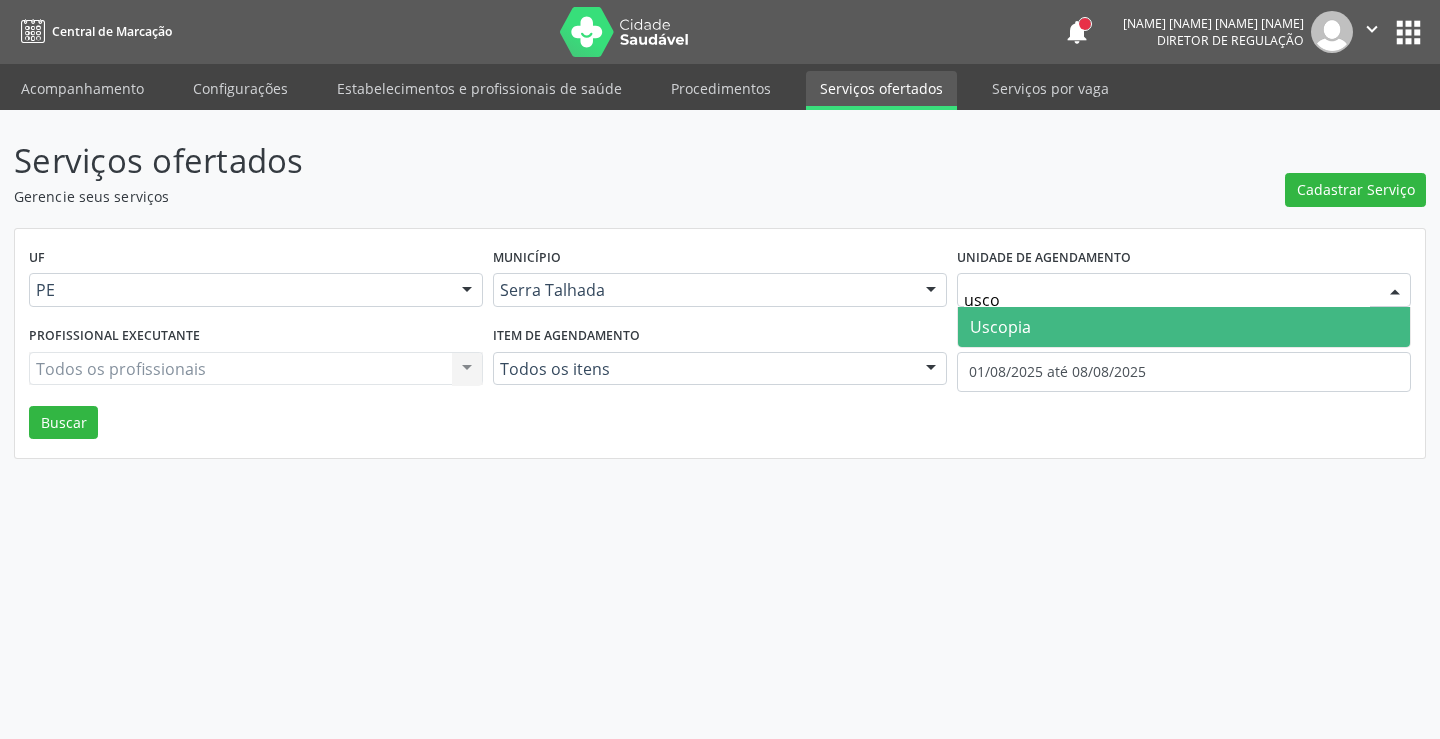 click on "Uscopia" at bounding box center (1184, 327) 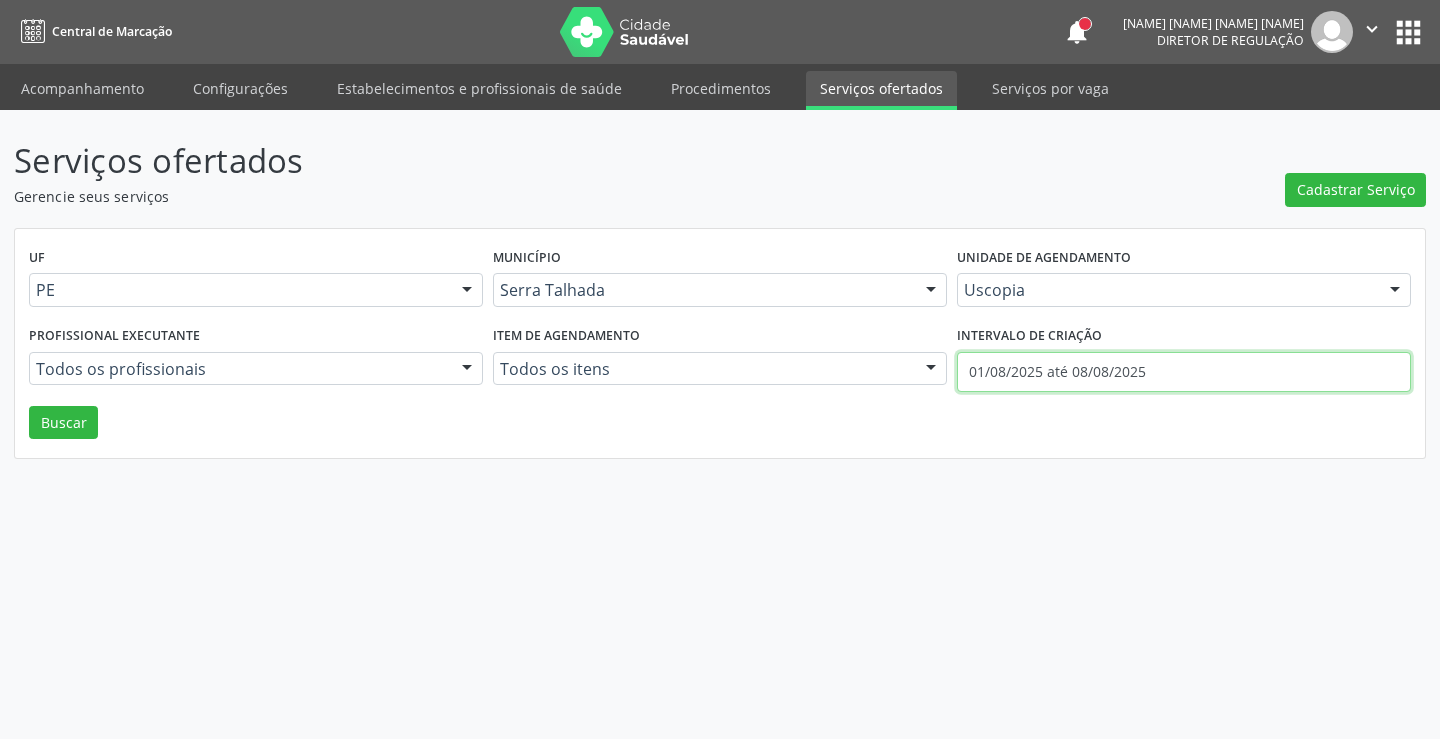 click on "01/08/2025 até 08/08/2025" at bounding box center (1184, 372) 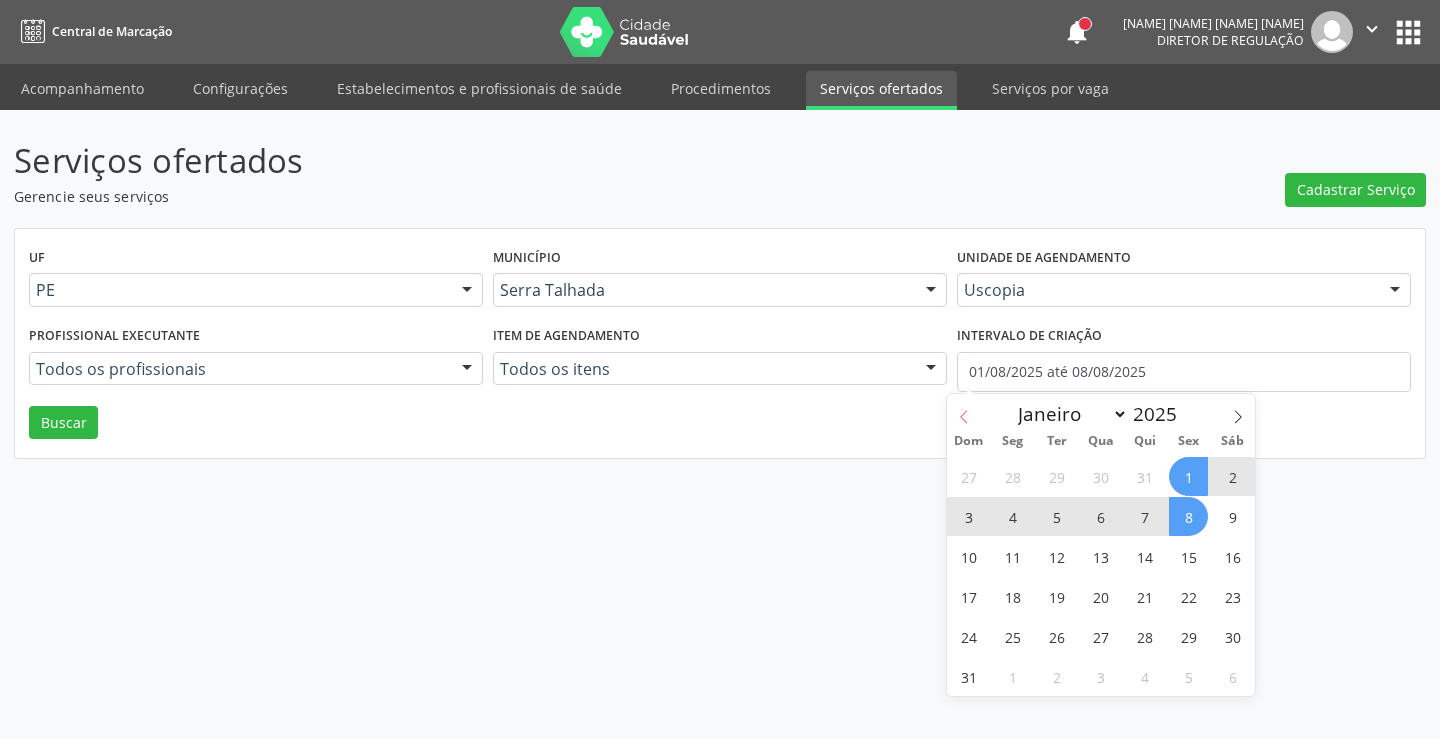 click 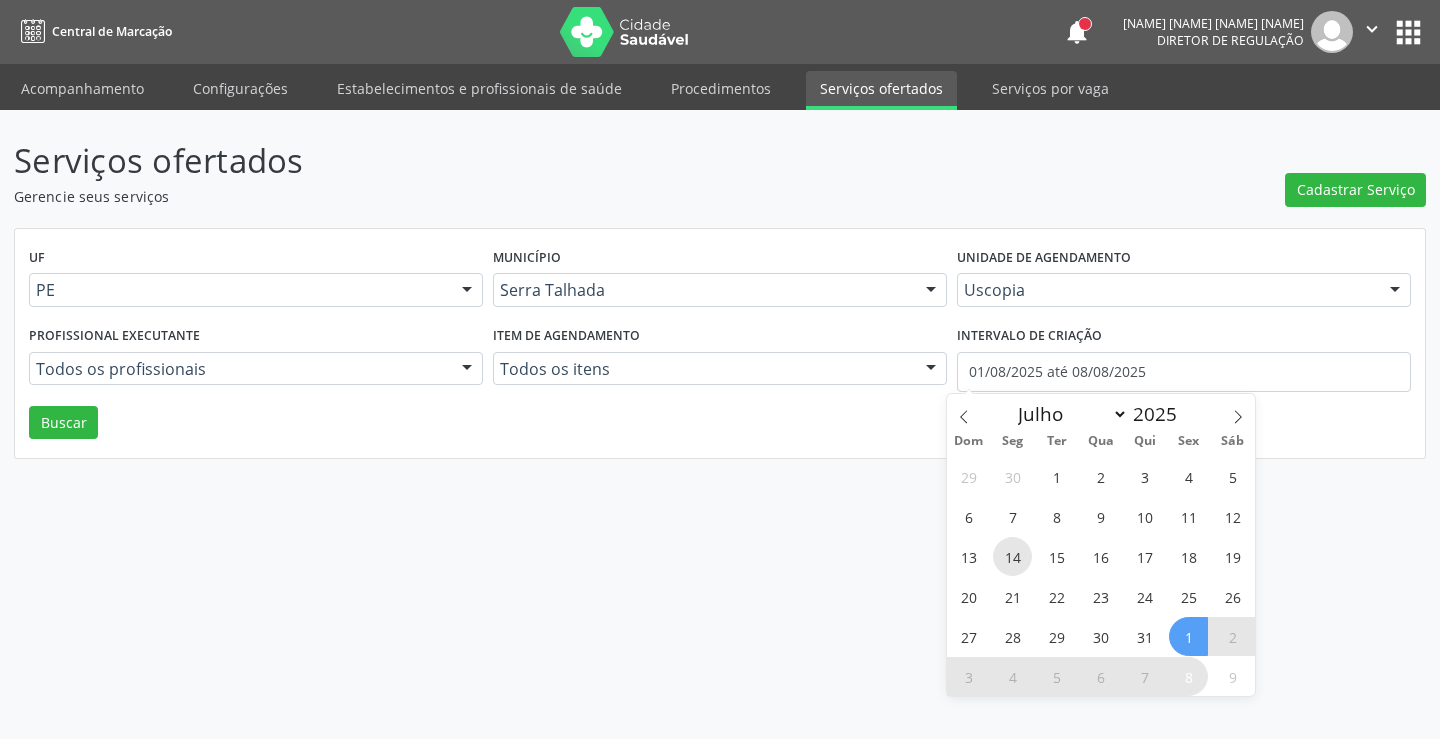 click on "14" at bounding box center (1012, 556) 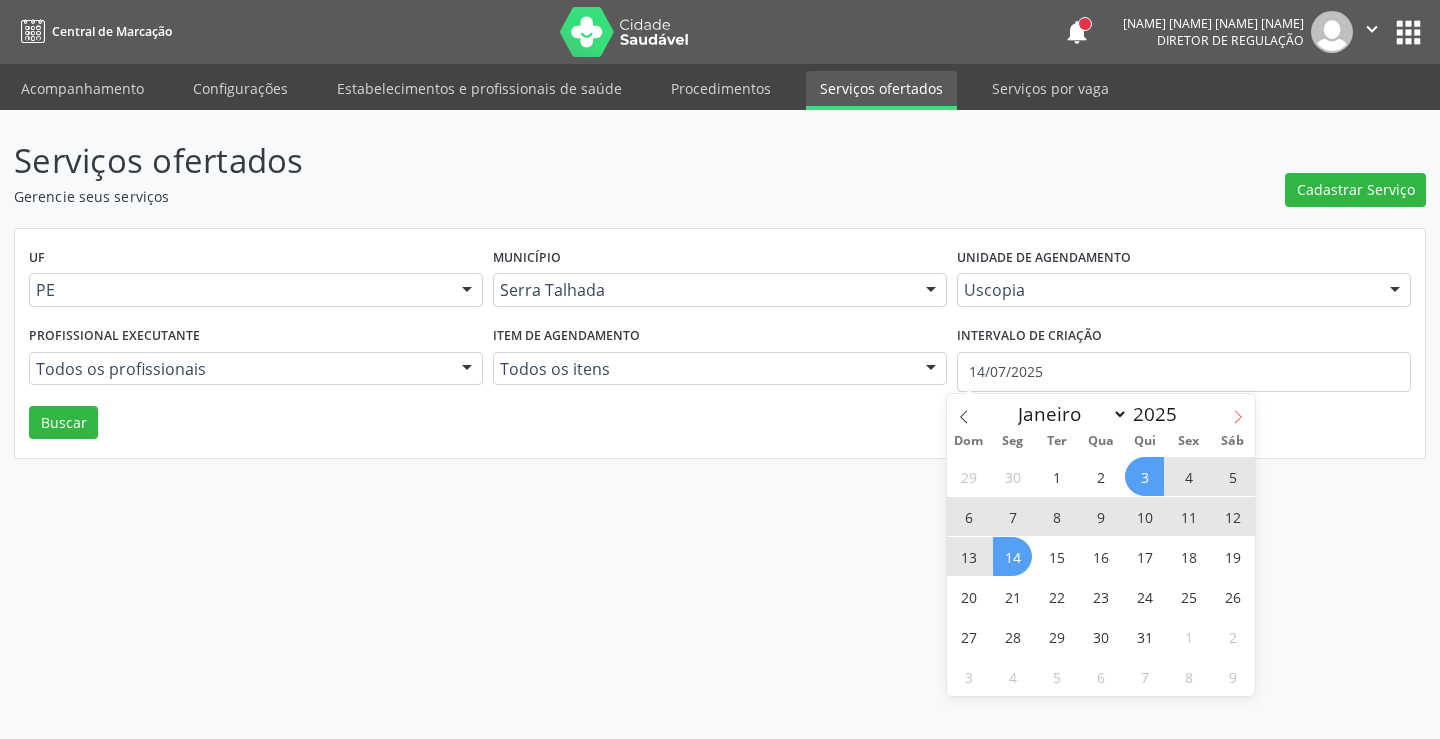 click 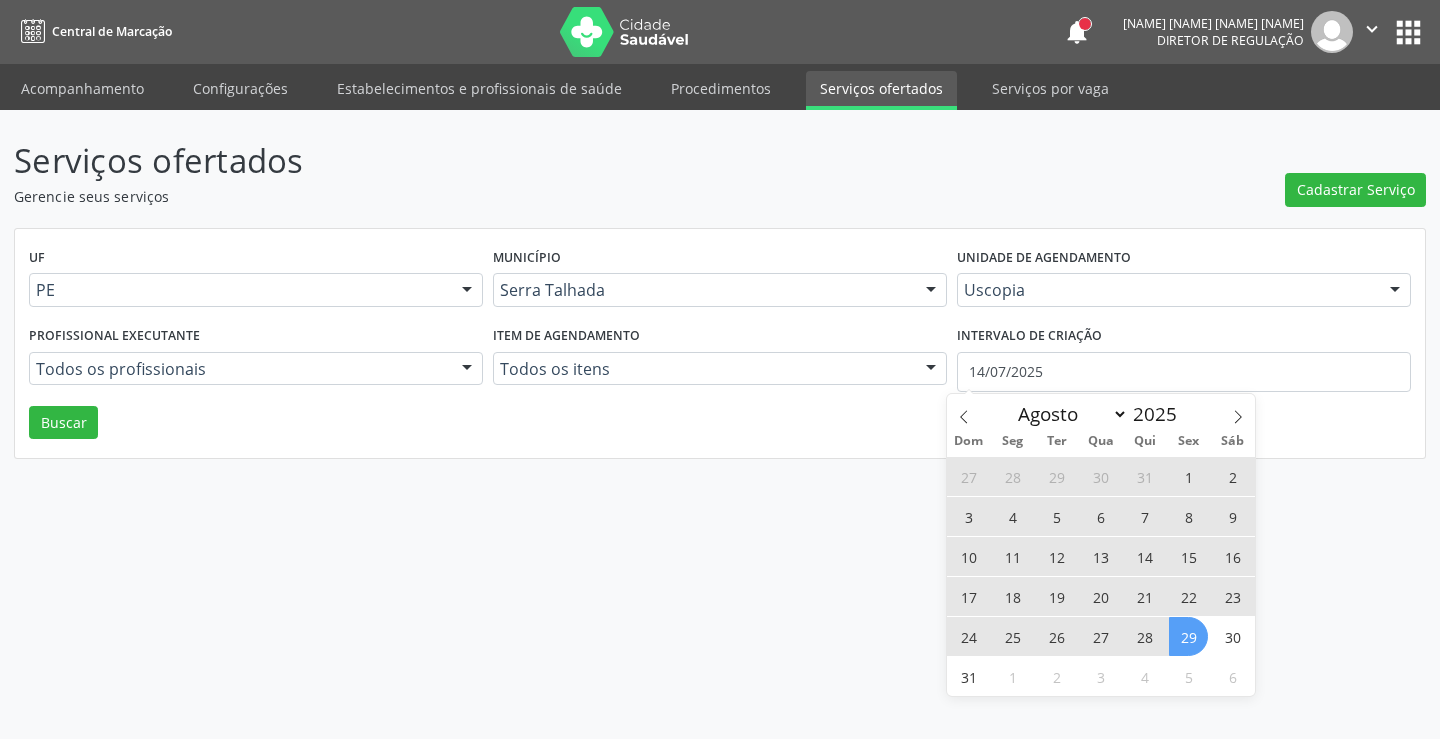 click on "29" at bounding box center (1188, 636) 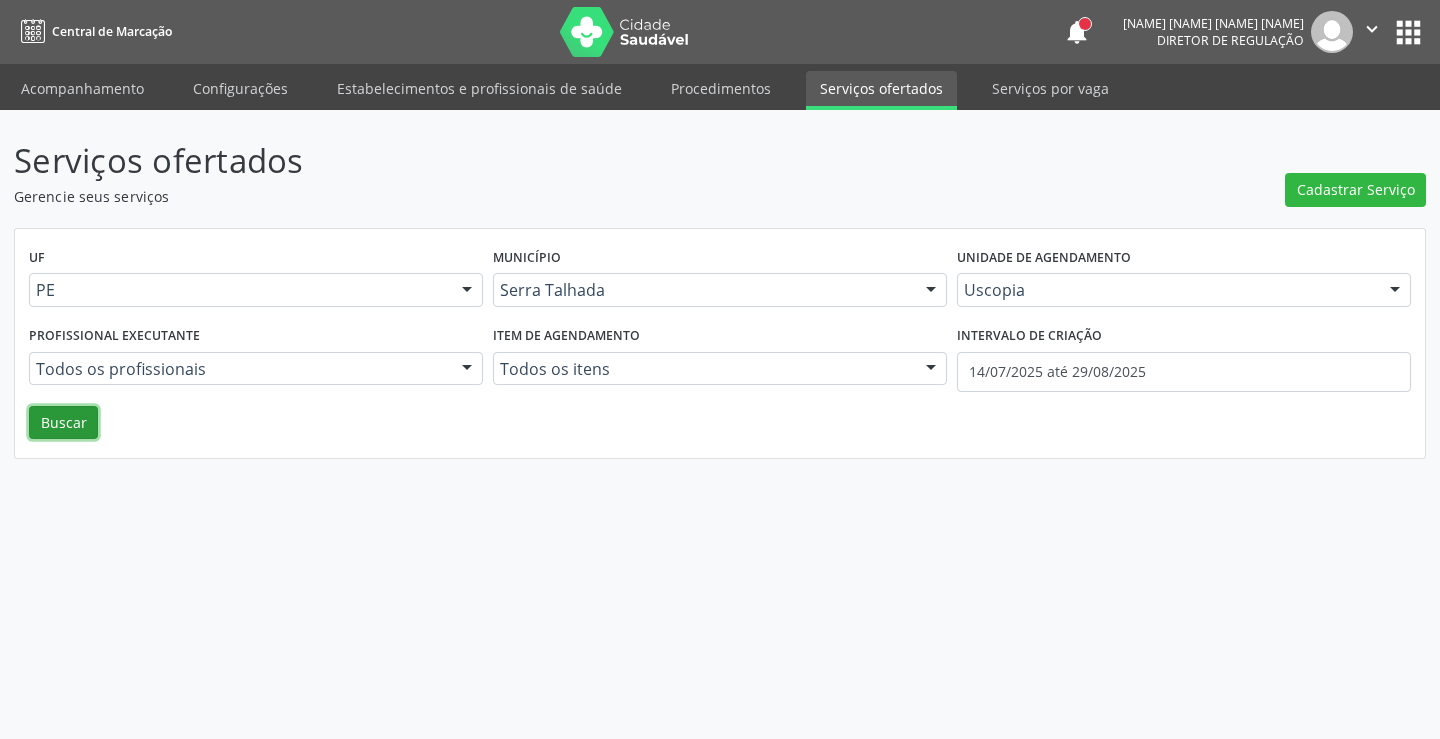 click on "Buscar" at bounding box center (63, 423) 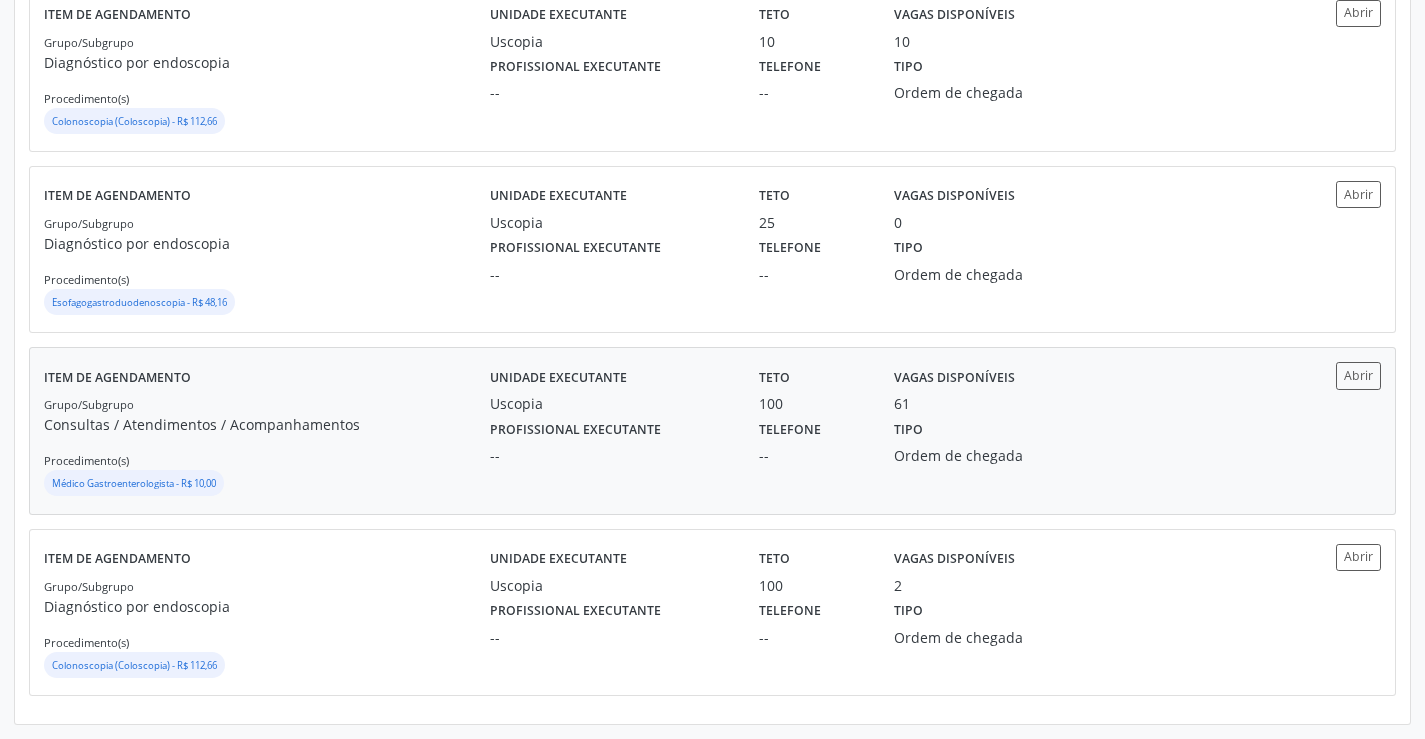 scroll, scrollTop: 340, scrollLeft: 0, axis: vertical 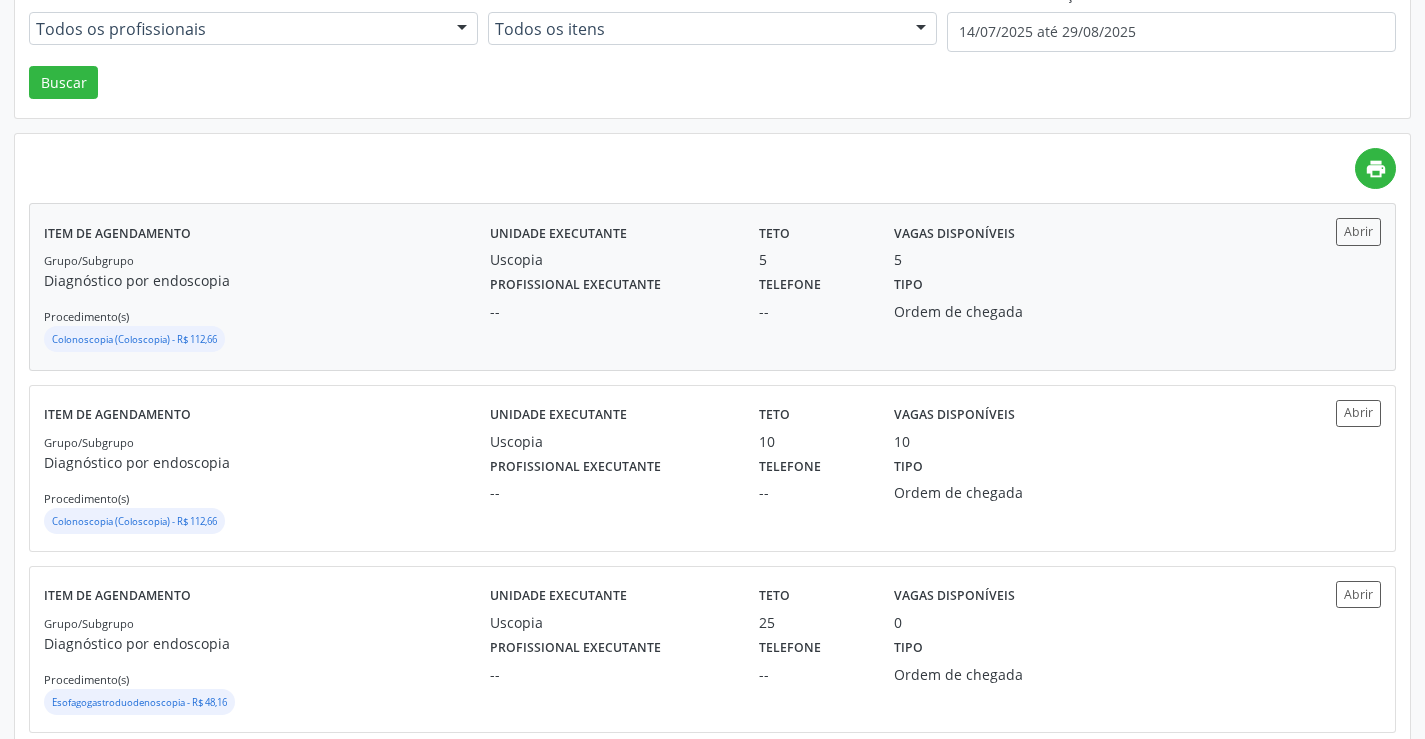 click on "Uscopia" at bounding box center [610, 259] 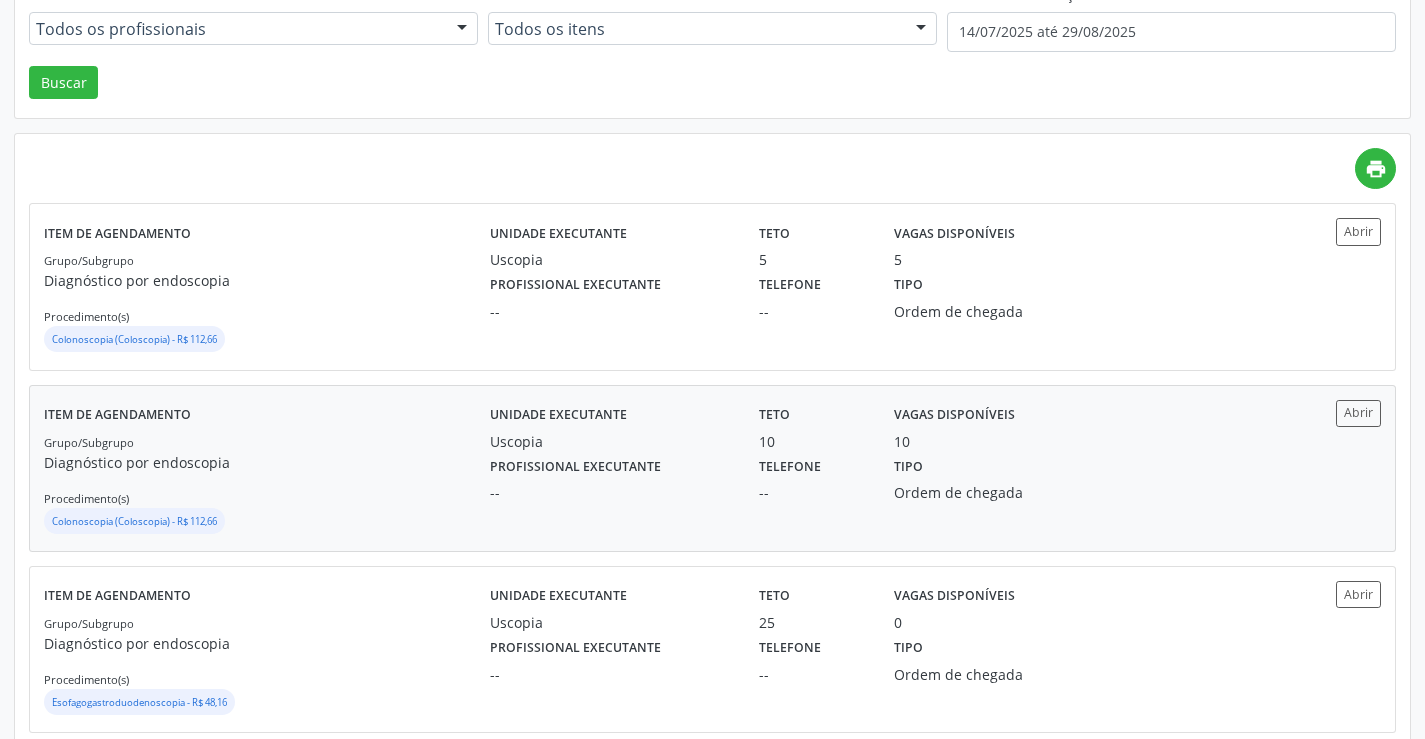 click on "--" at bounding box center (610, 492) 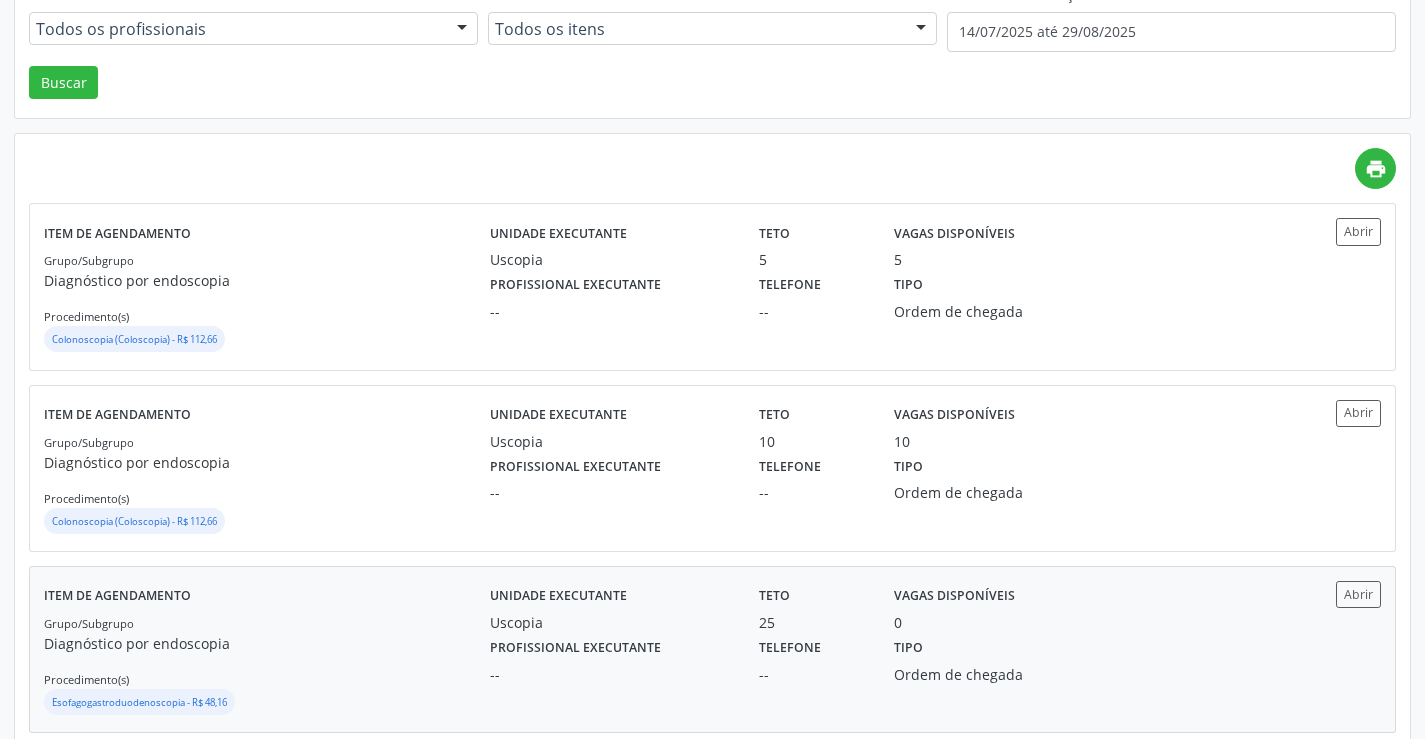 click on "Teto
25" at bounding box center [812, 607] 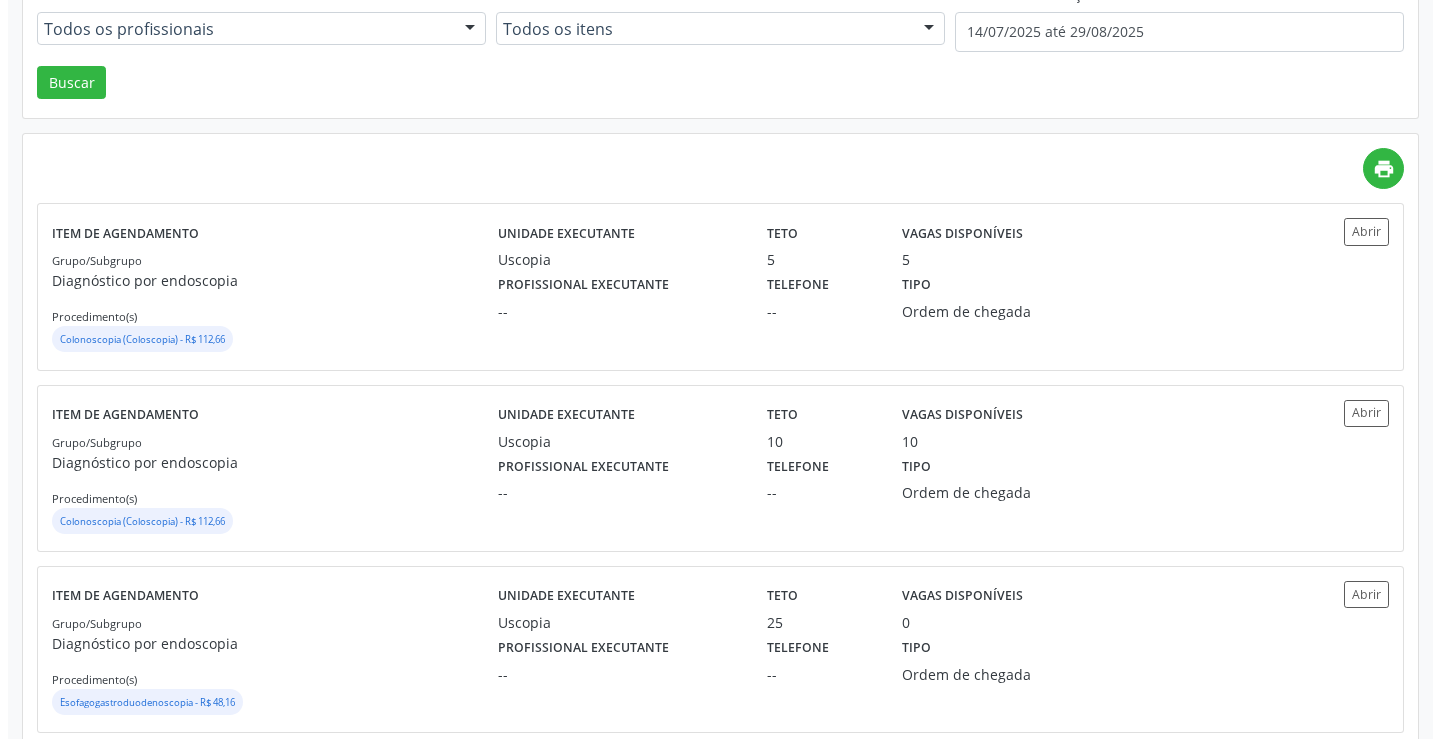 scroll, scrollTop: 0, scrollLeft: 0, axis: both 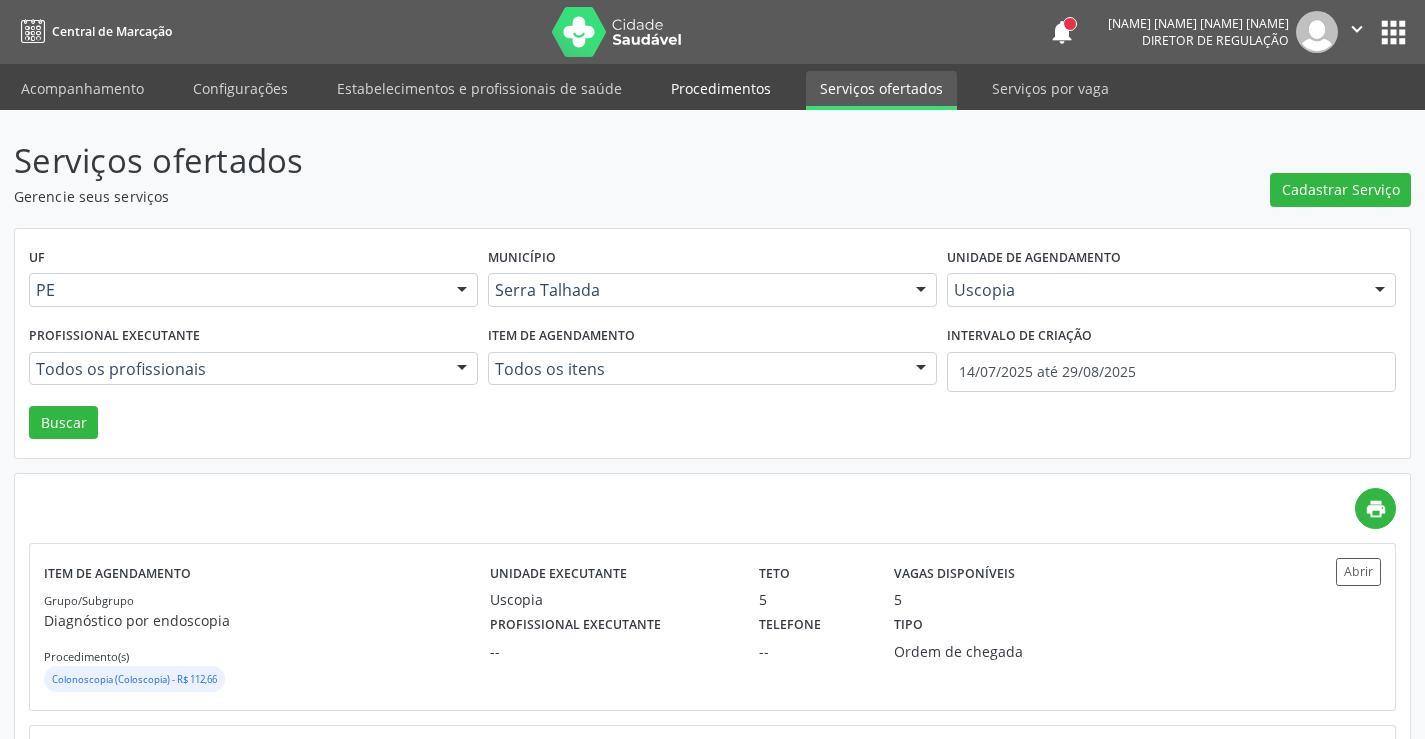 click on "Procedimentos" at bounding box center (721, 88) 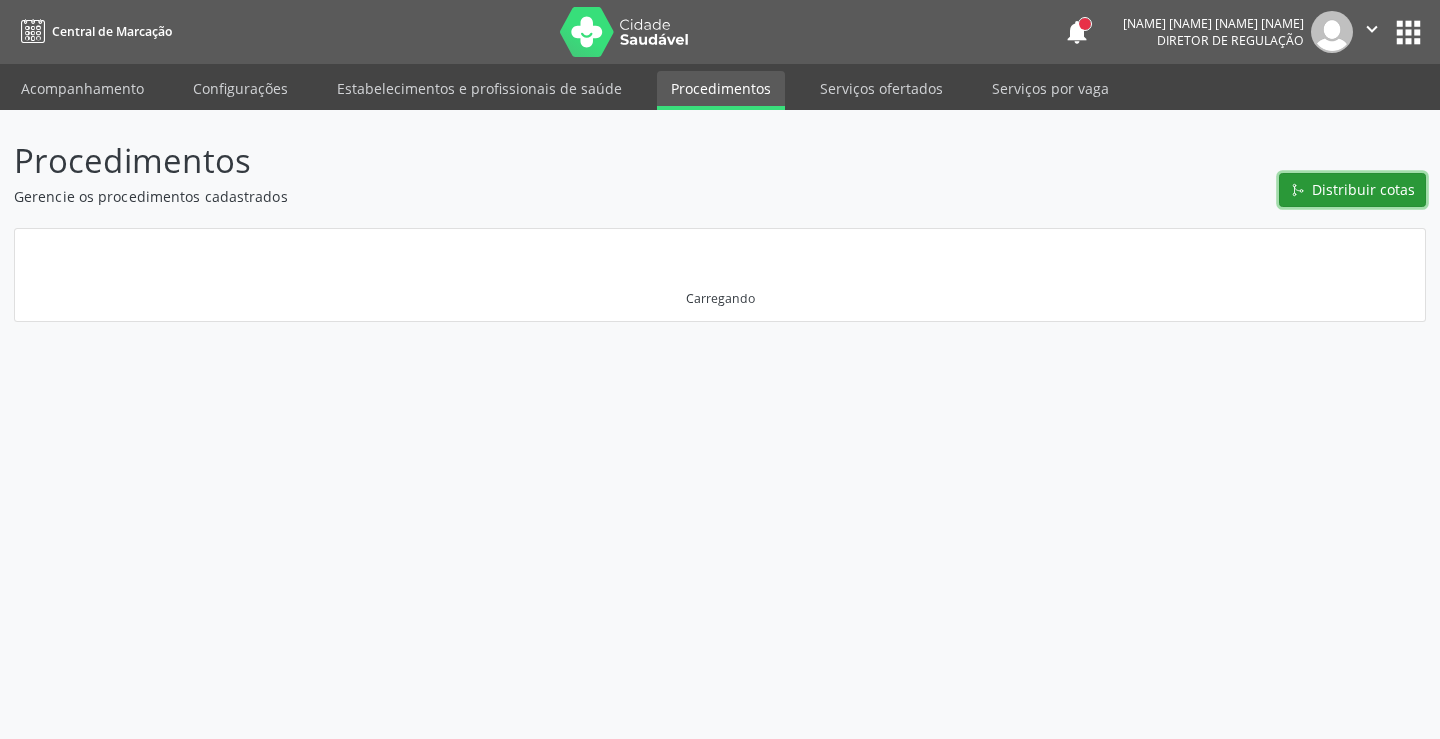 click on "Distribuir cotas" at bounding box center [1363, 189] 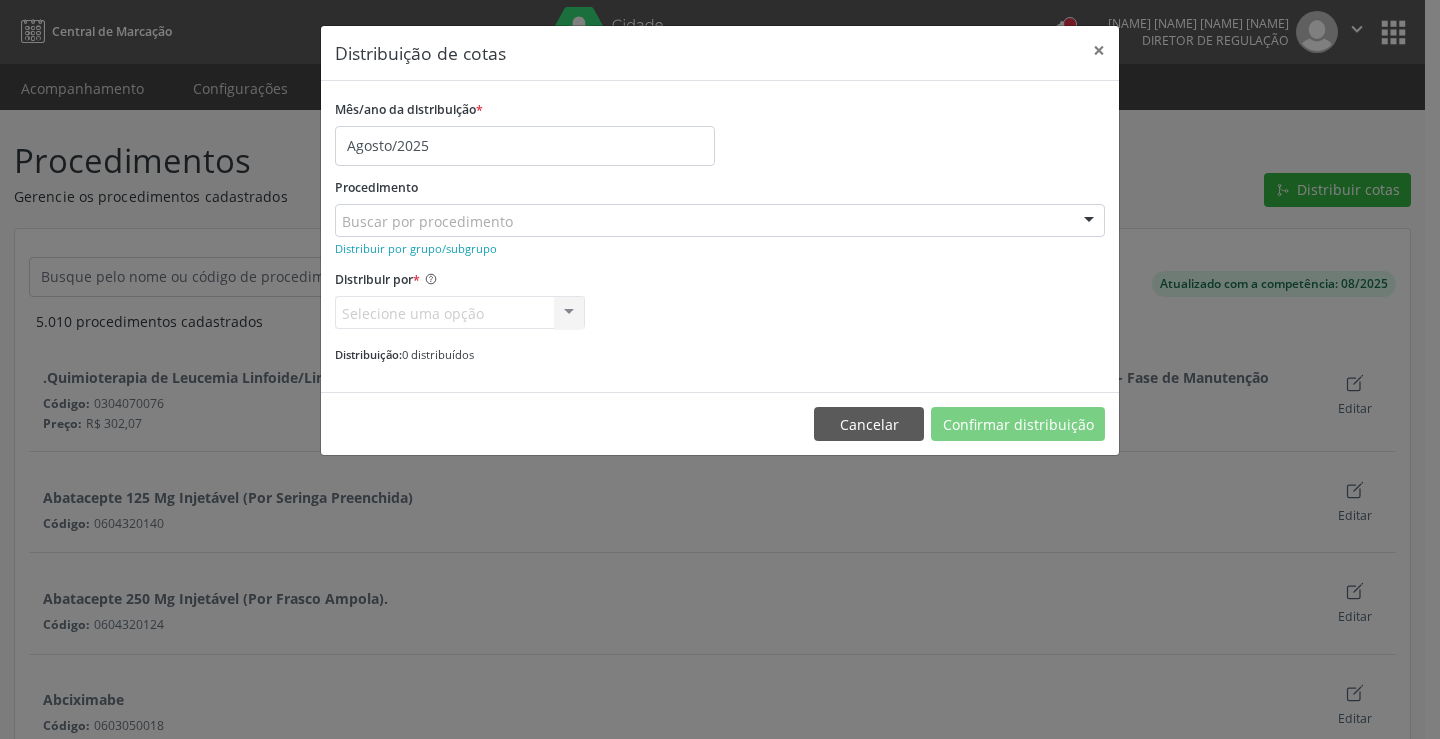 click on "Buscar por procedimento" at bounding box center (720, 221) 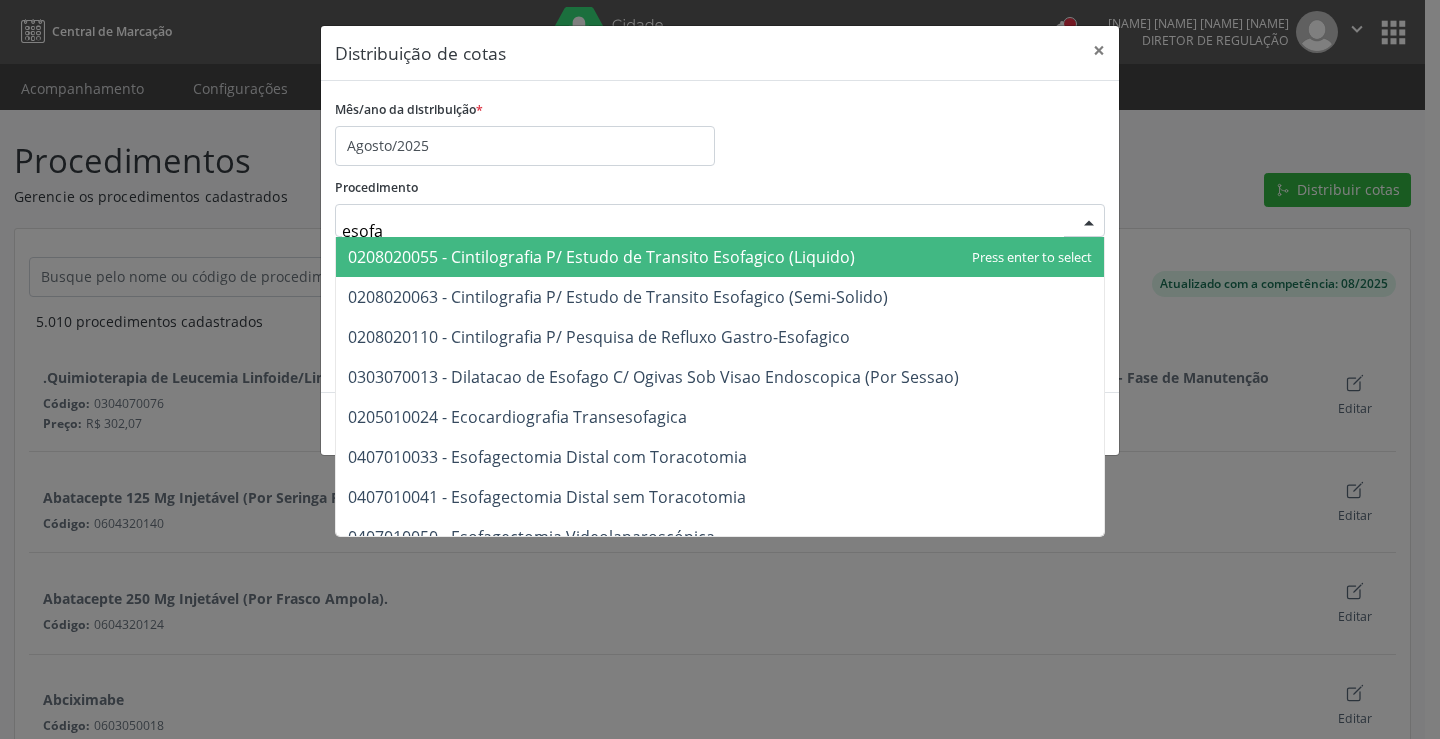 type on "esofag" 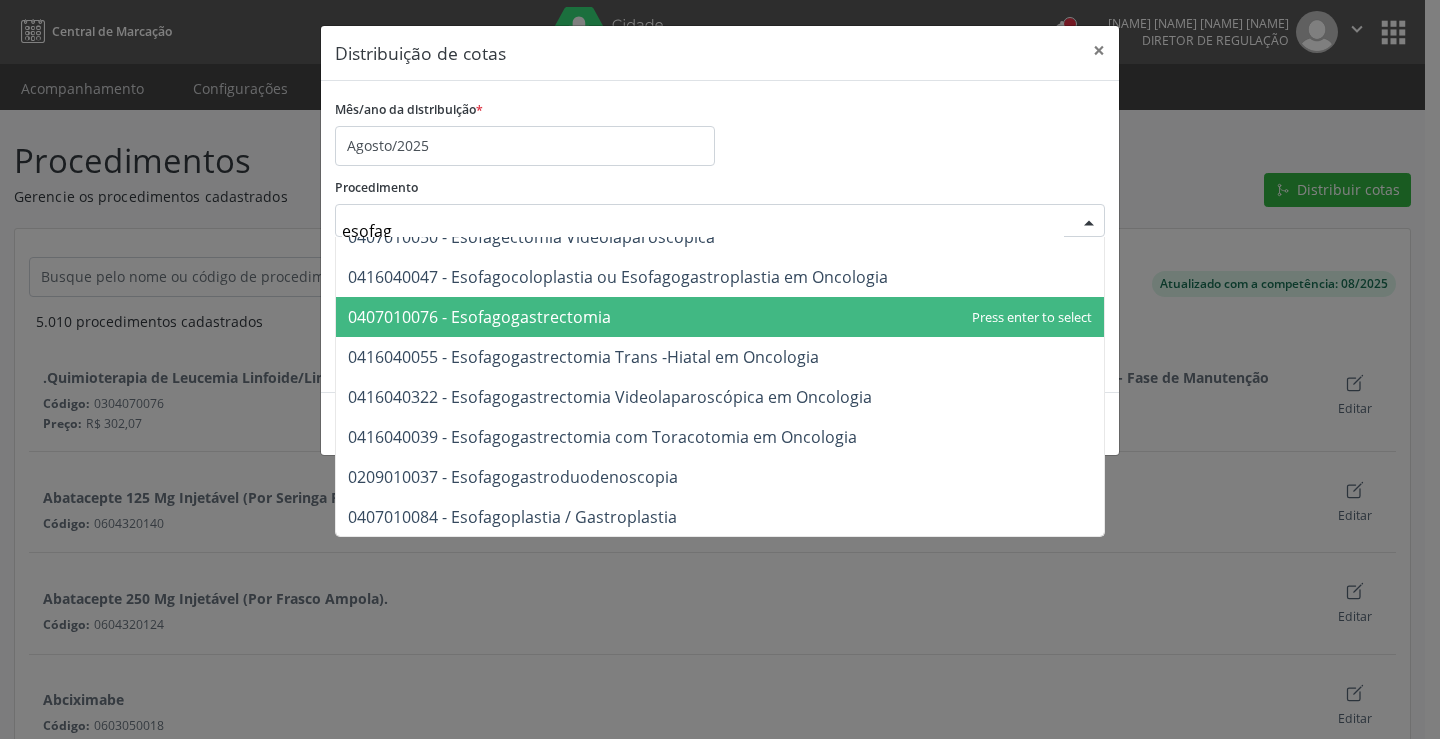 scroll, scrollTop: 400, scrollLeft: 0, axis: vertical 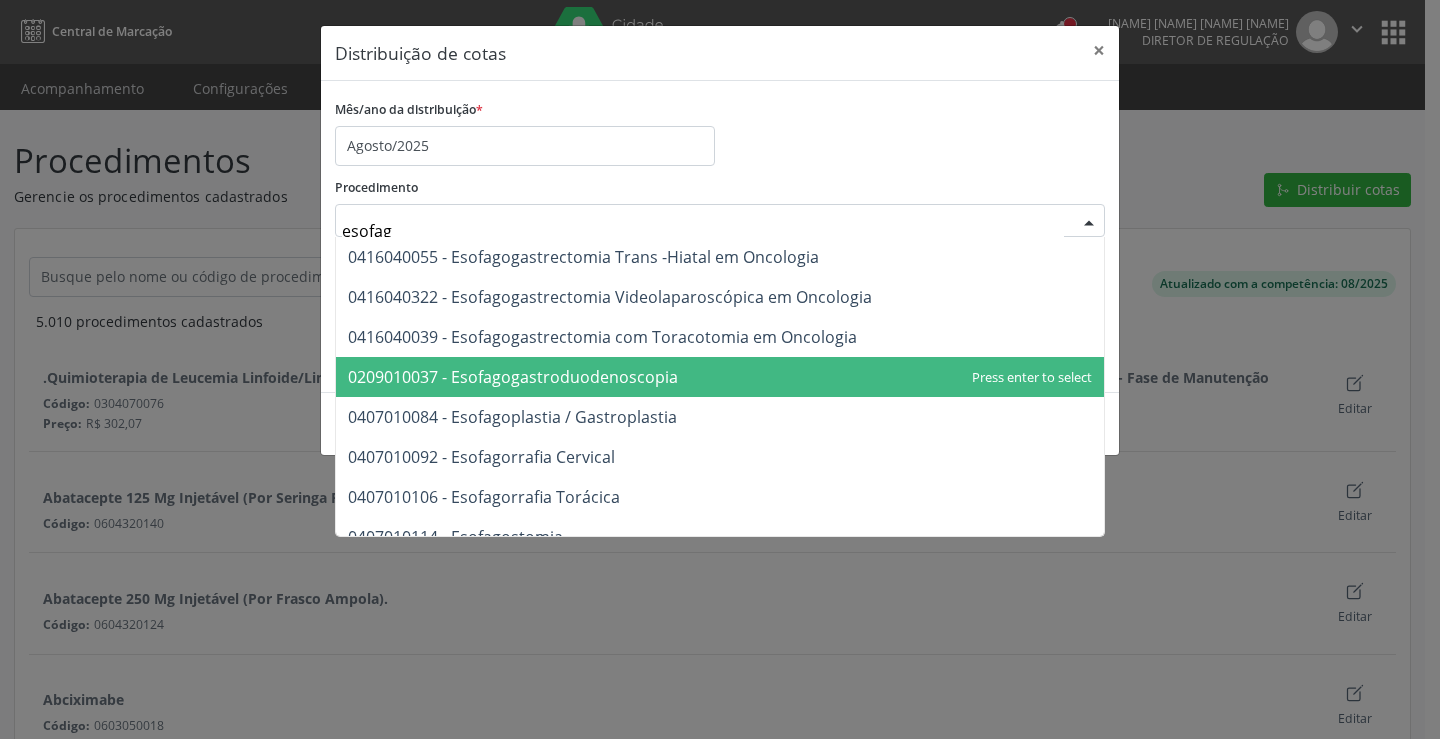 click on "0209010037 - Esofagogastroduodenoscopia" at bounding box center [720, 377] 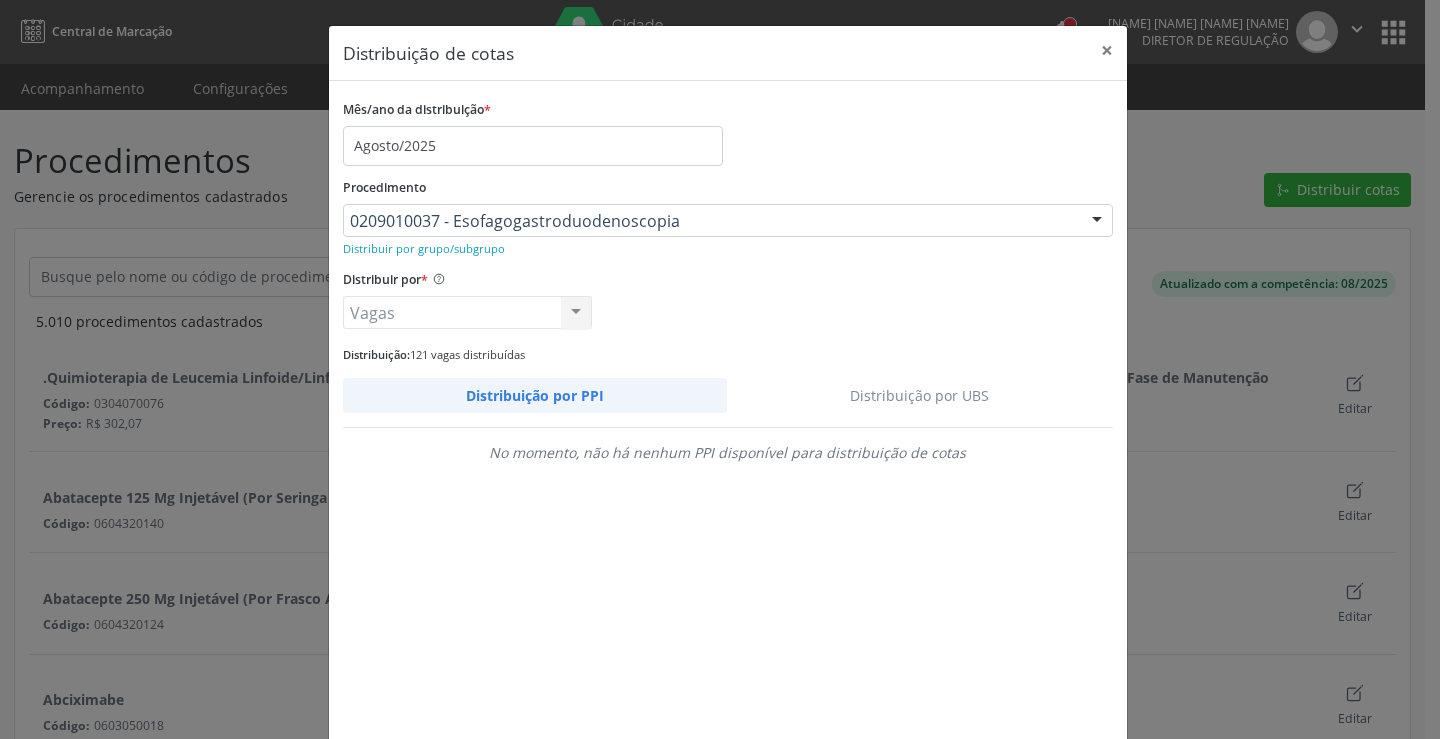 click on "Distribuição por UBS" at bounding box center [920, 395] 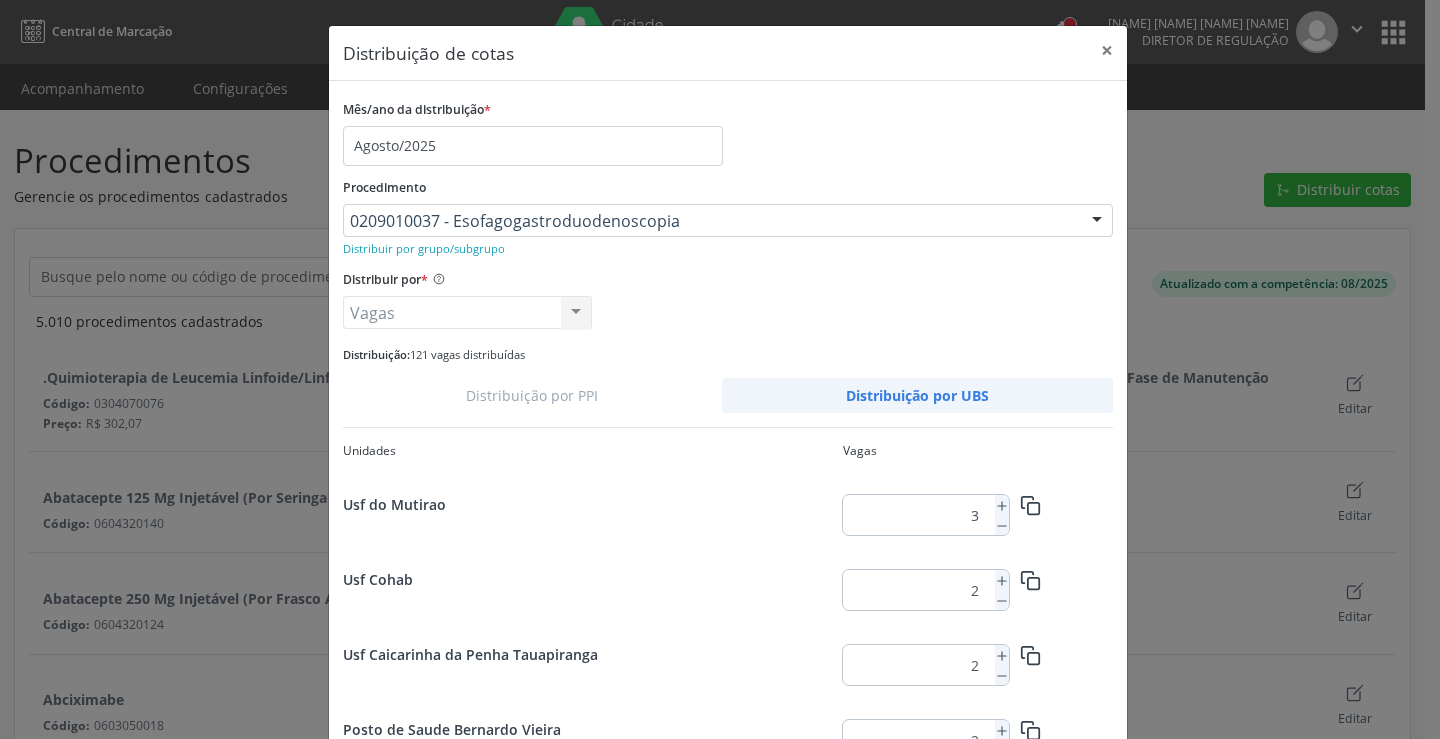 scroll, scrollTop: 100, scrollLeft: 0, axis: vertical 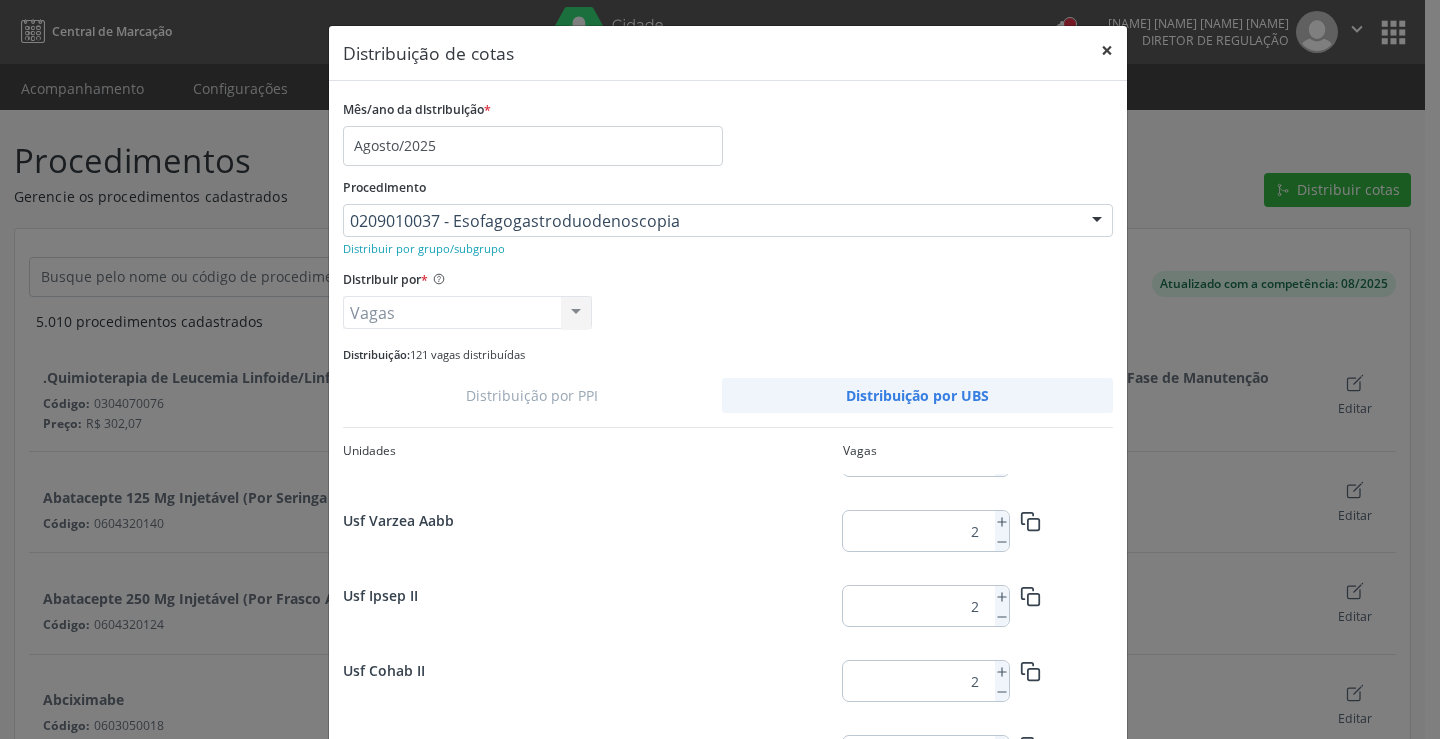 click on "×" at bounding box center (1107, 50) 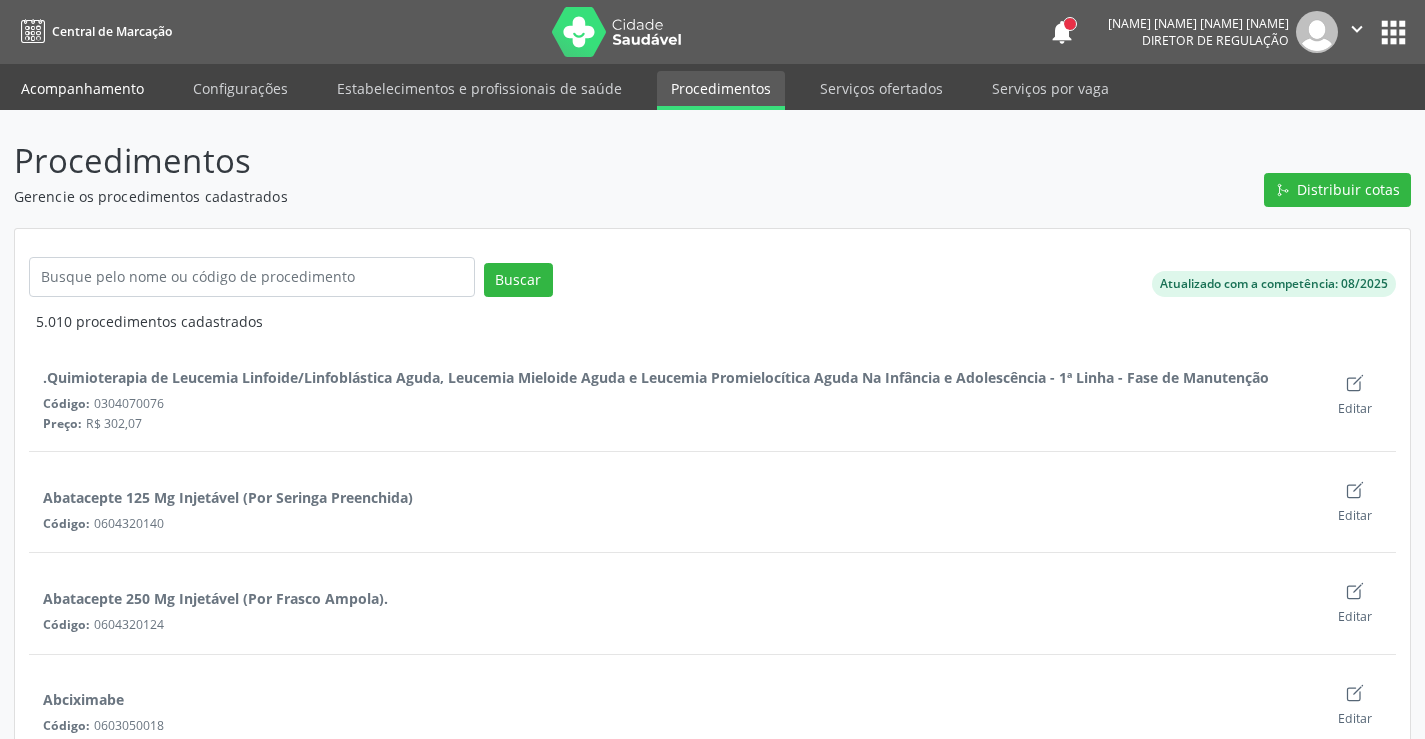 click on "Acompanhamento" at bounding box center [82, 88] 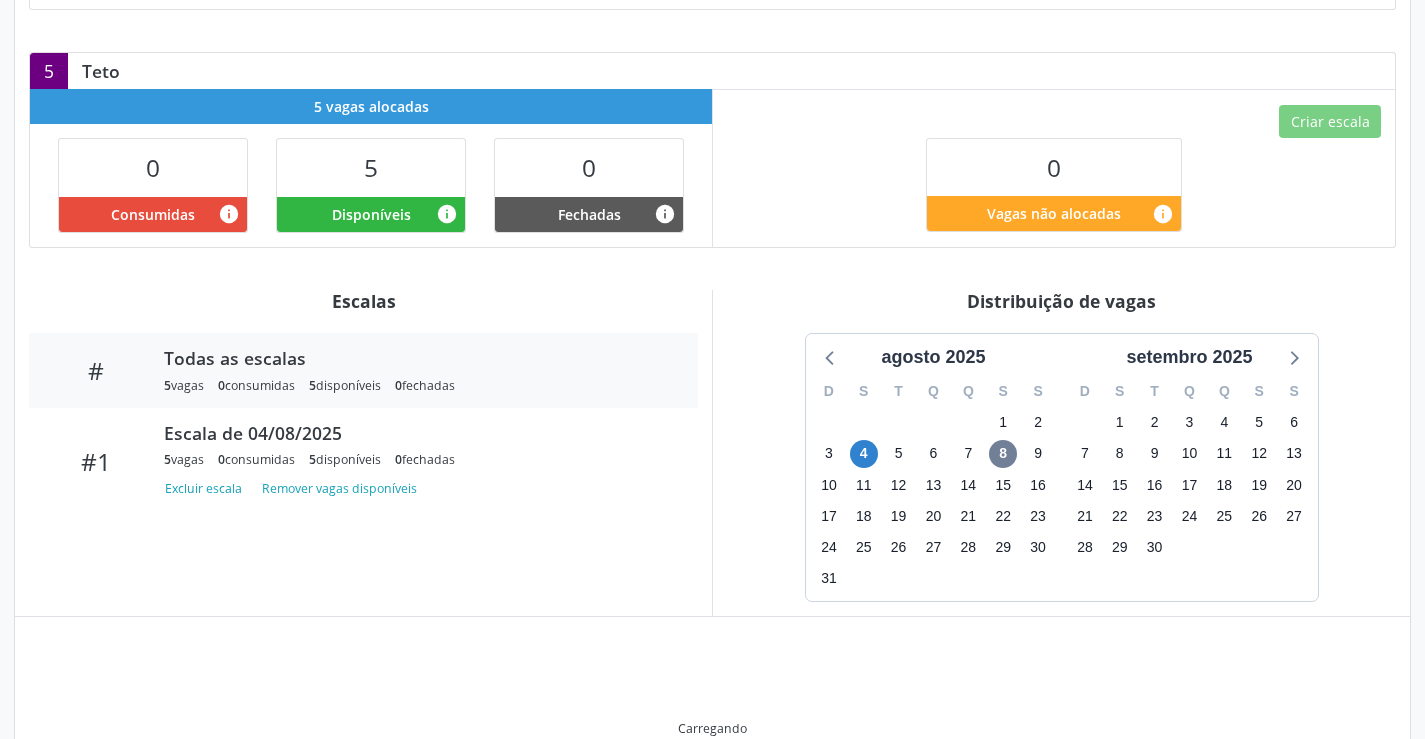 scroll, scrollTop: 393, scrollLeft: 0, axis: vertical 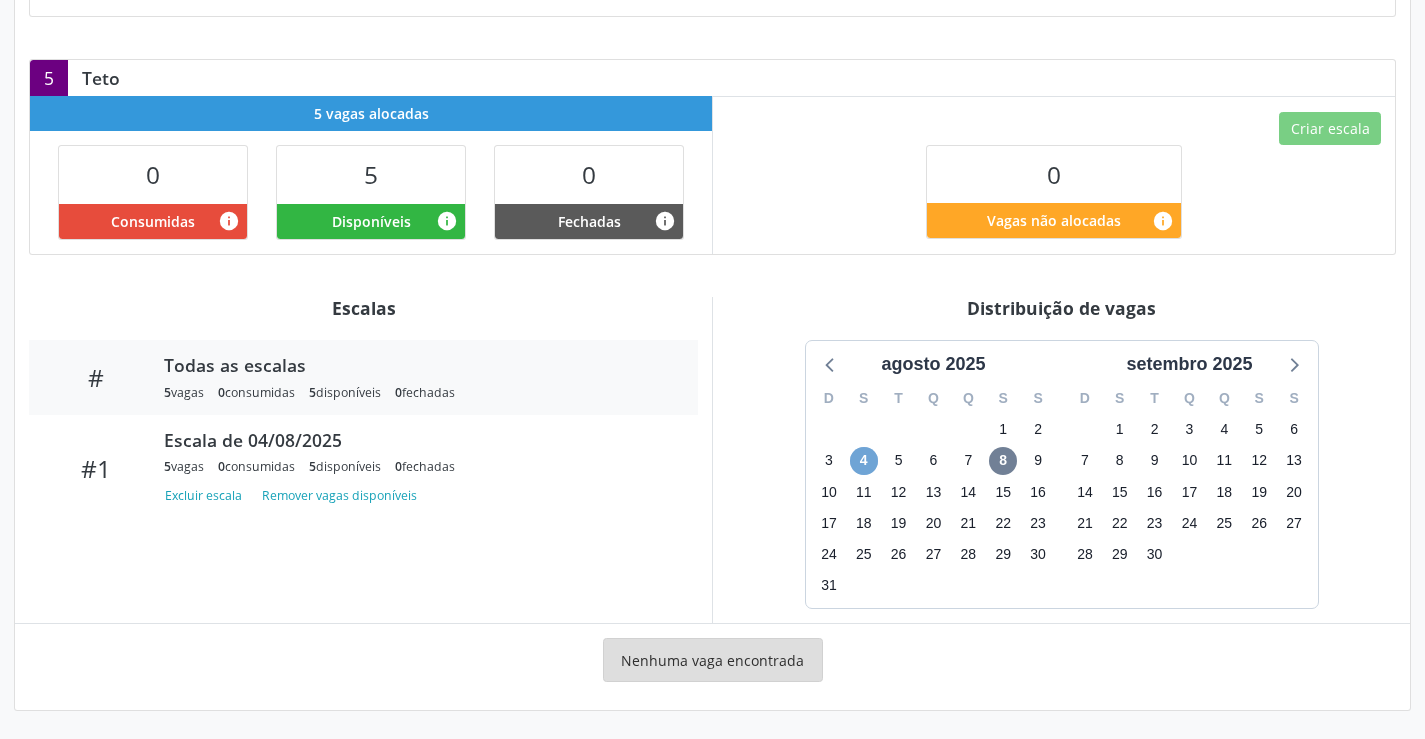 click on "4" at bounding box center (864, 461) 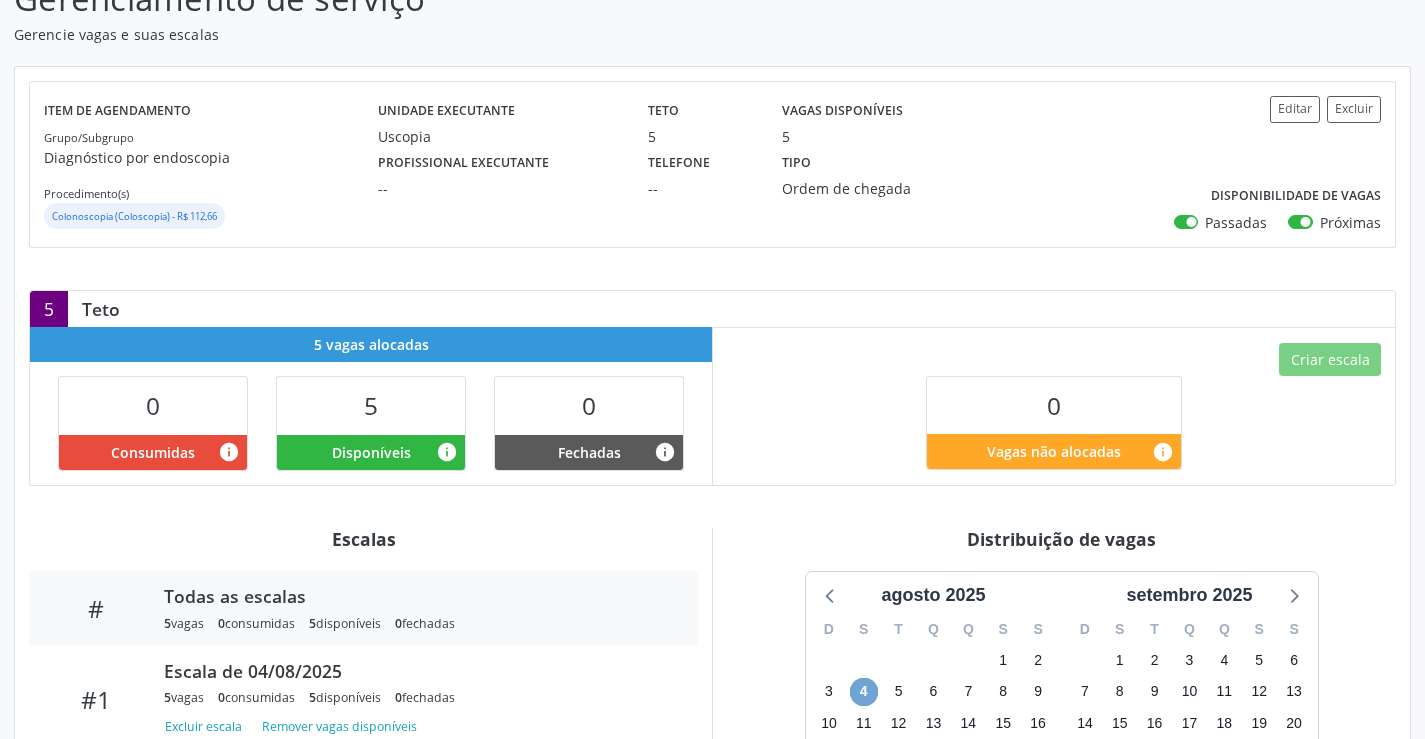 scroll, scrollTop: 62, scrollLeft: 0, axis: vertical 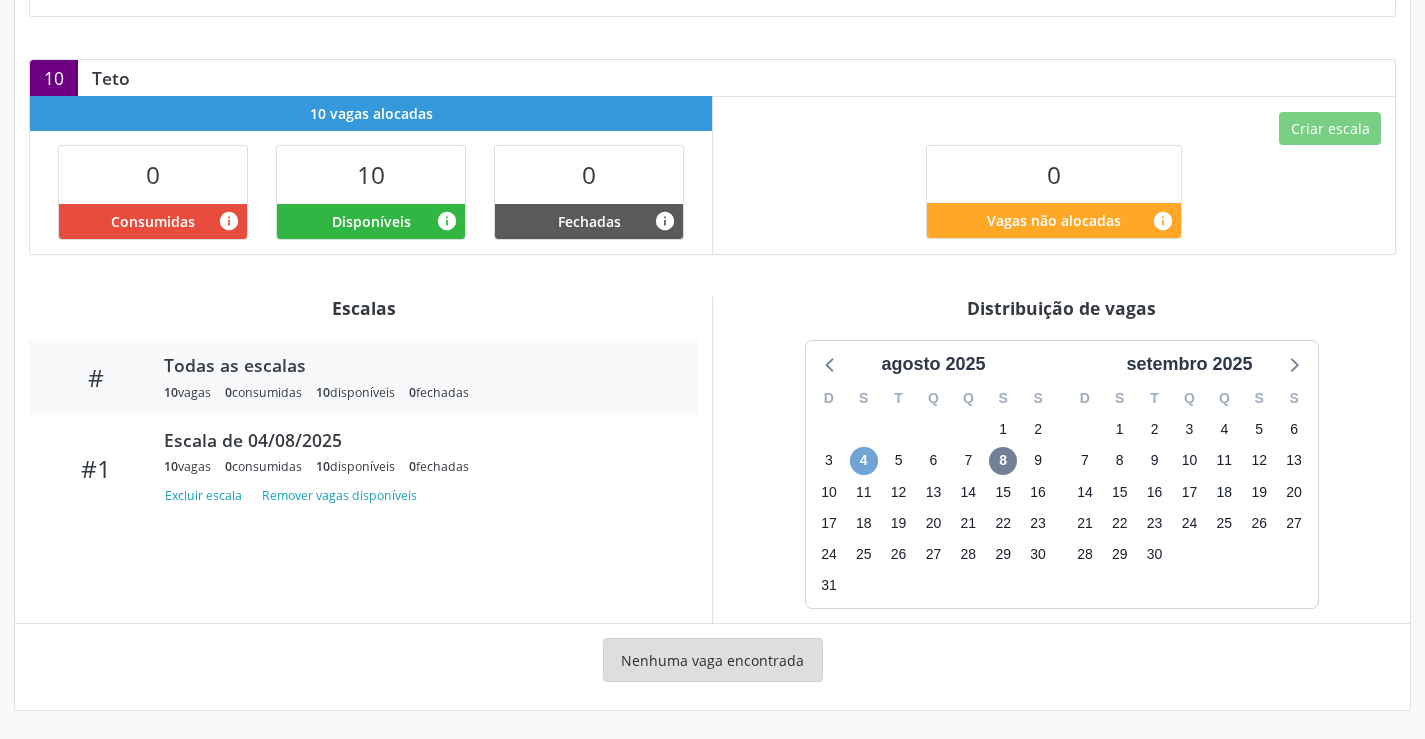click on "4" at bounding box center [864, 461] 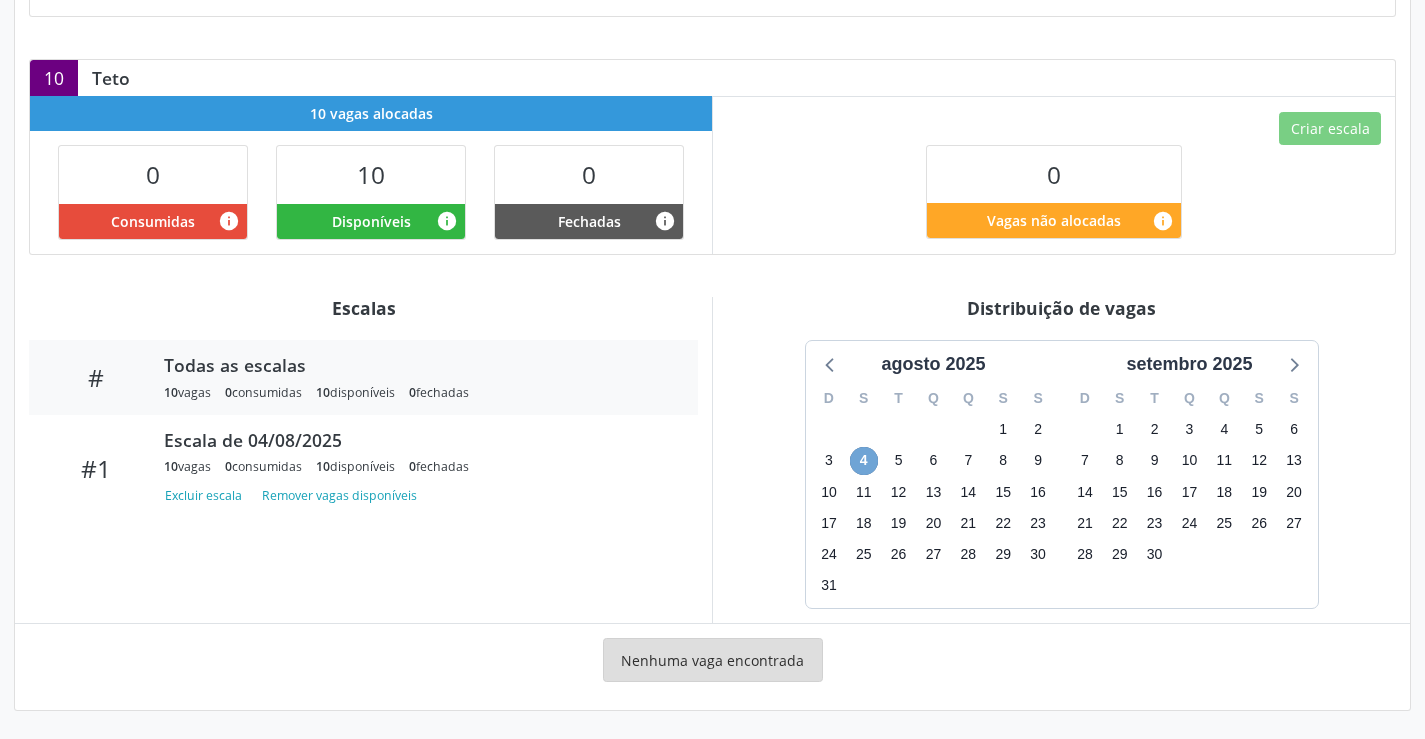 click on "4" at bounding box center (864, 461) 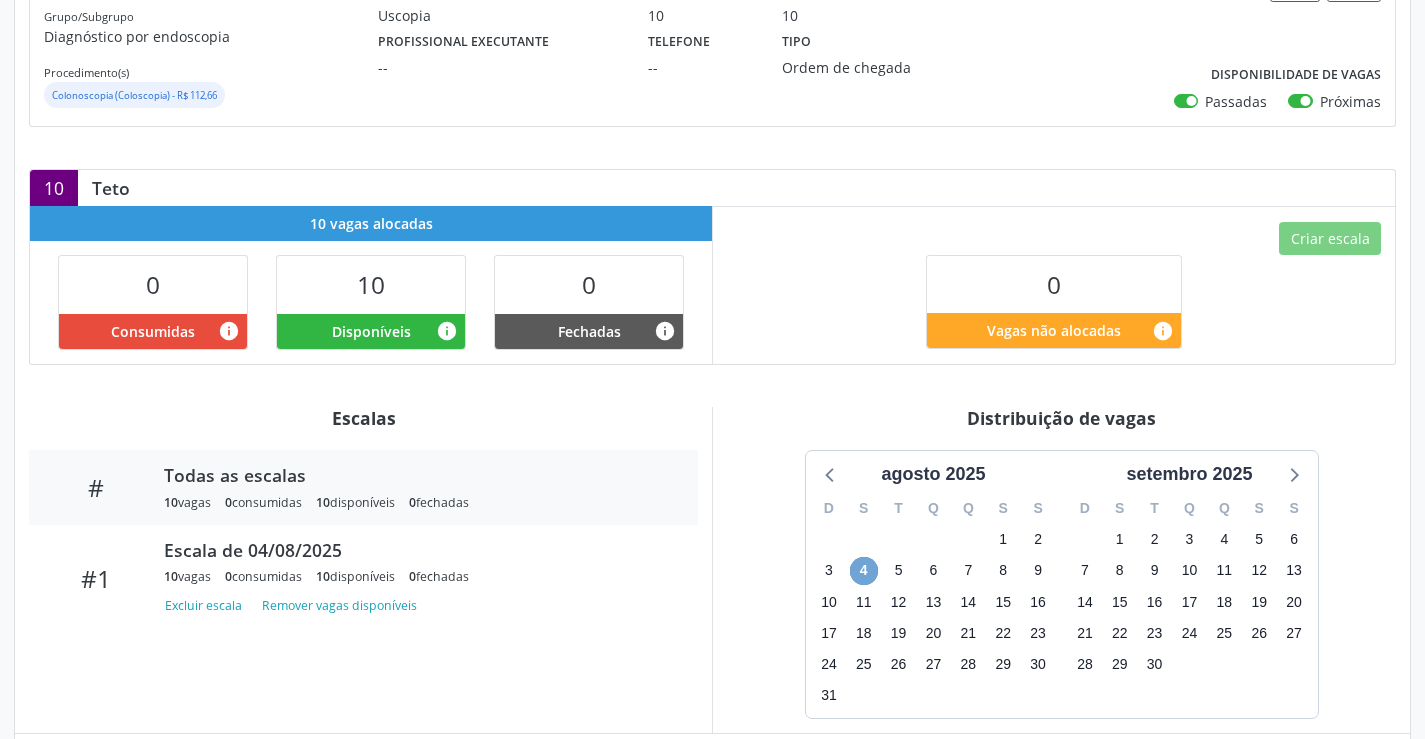 scroll, scrollTop: 183, scrollLeft: 0, axis: vertical 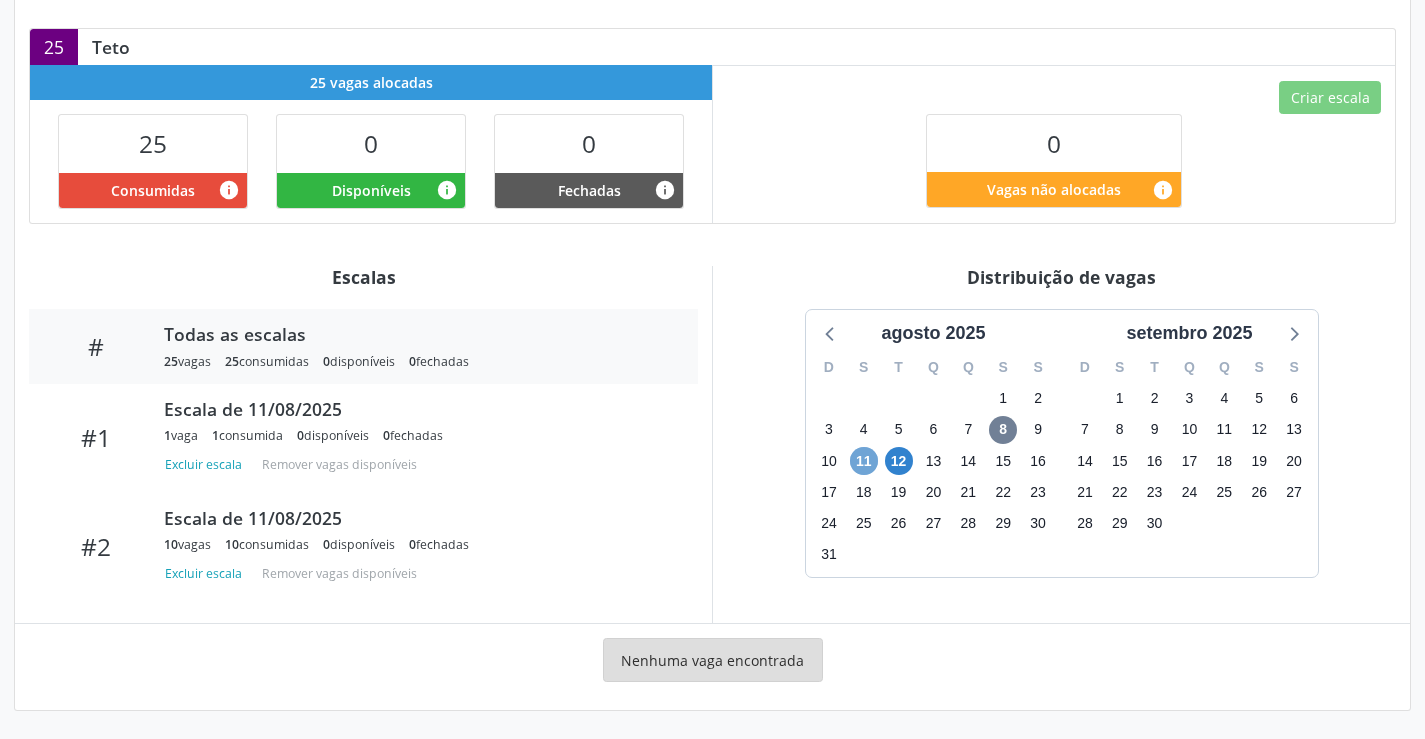 click on "11" at bounding box center [864, 461] 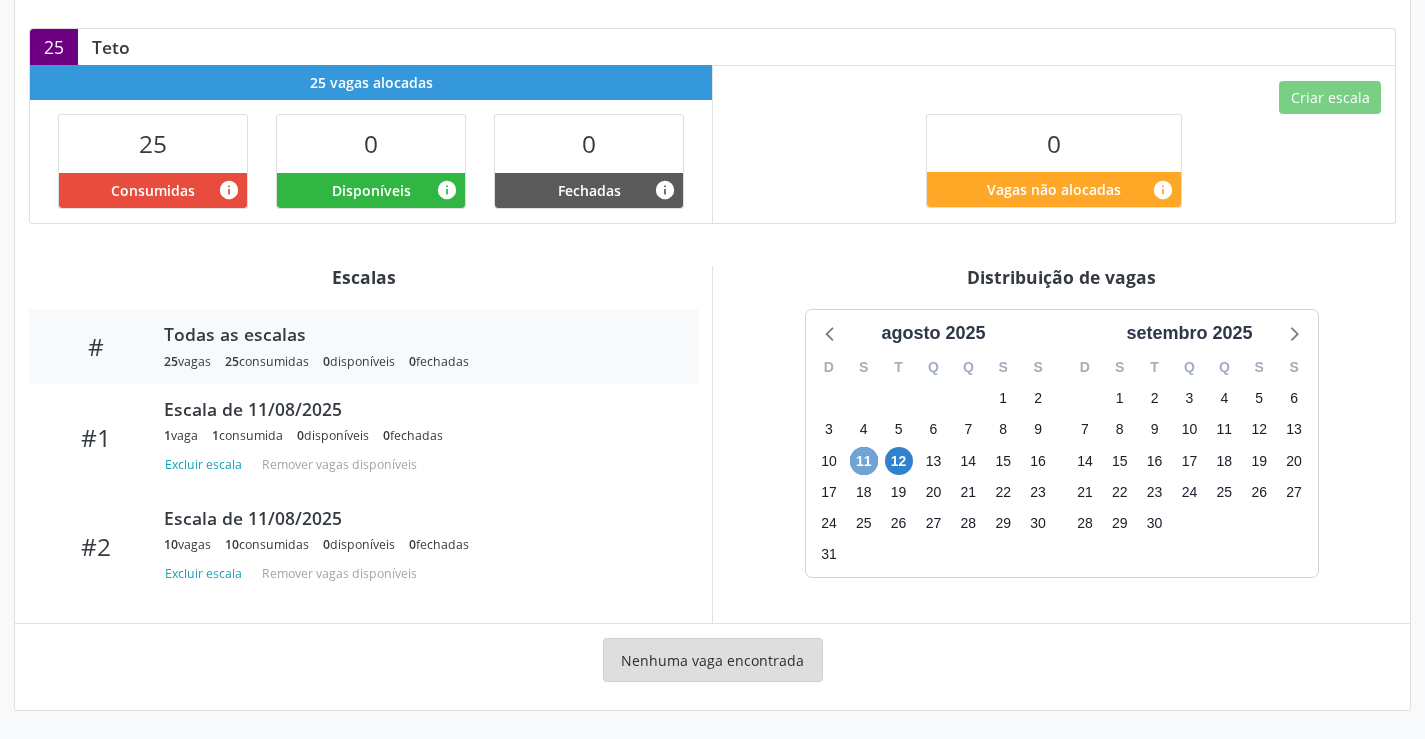 click on "11" at bounding box center [864, 461] 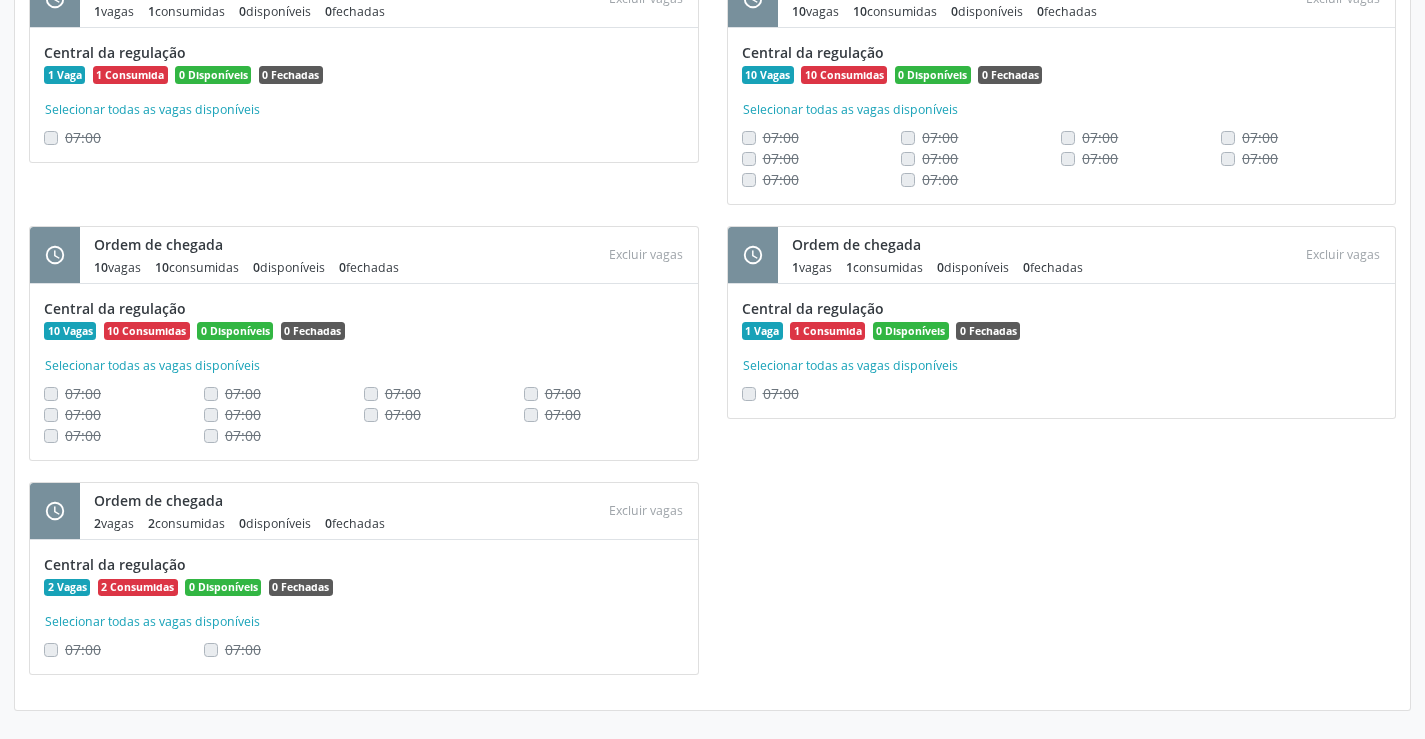 scroll, scrollTop: 684, scrollLeft: 0, axis: vertical 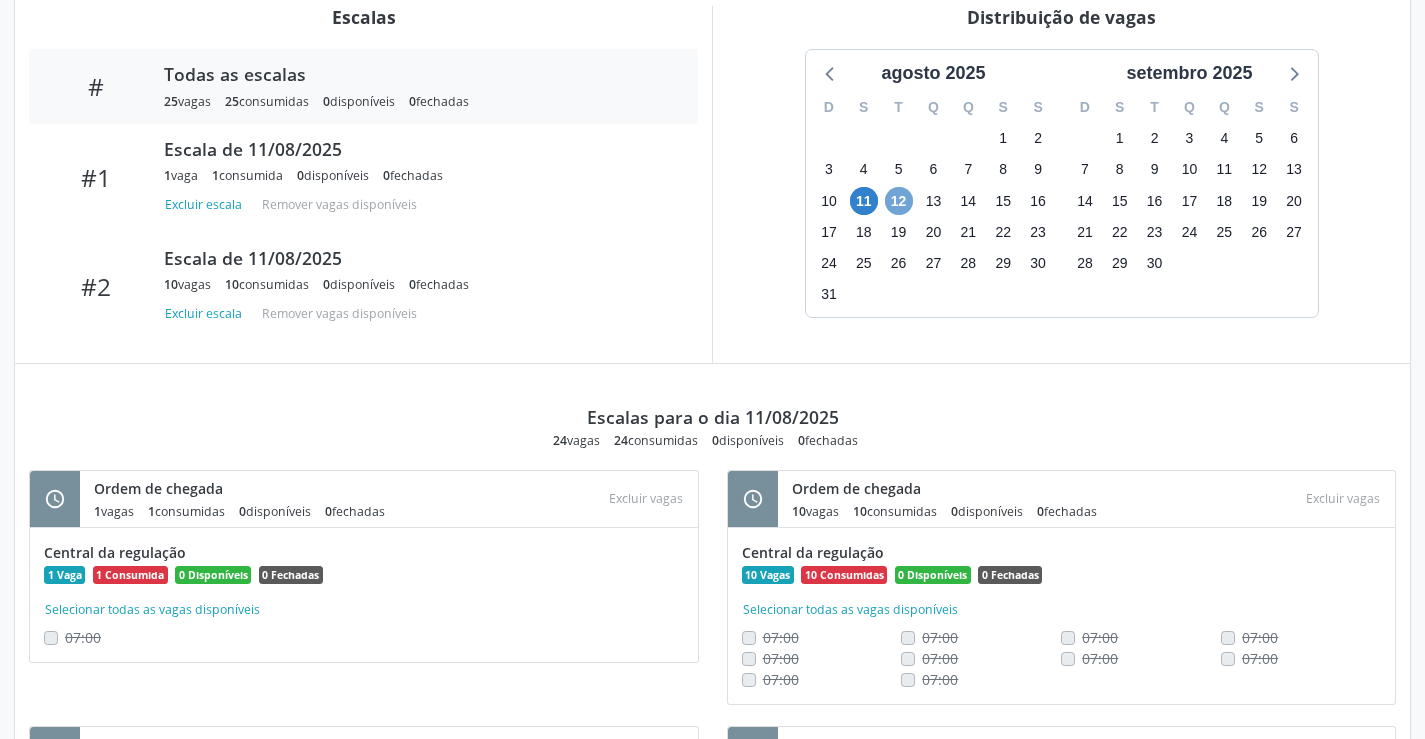 click on "12" at bounding box center [899, 201] 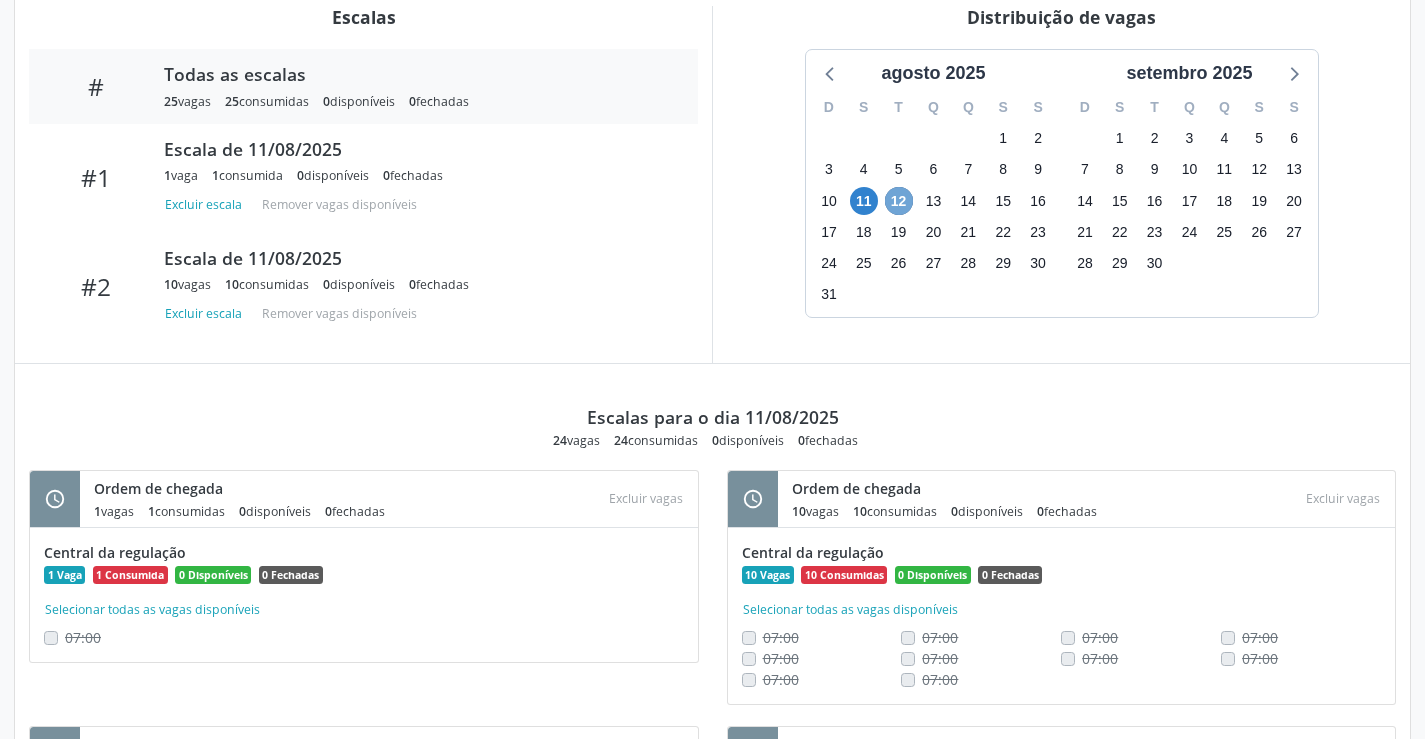 click on "12" at bounding box center [899, 201] 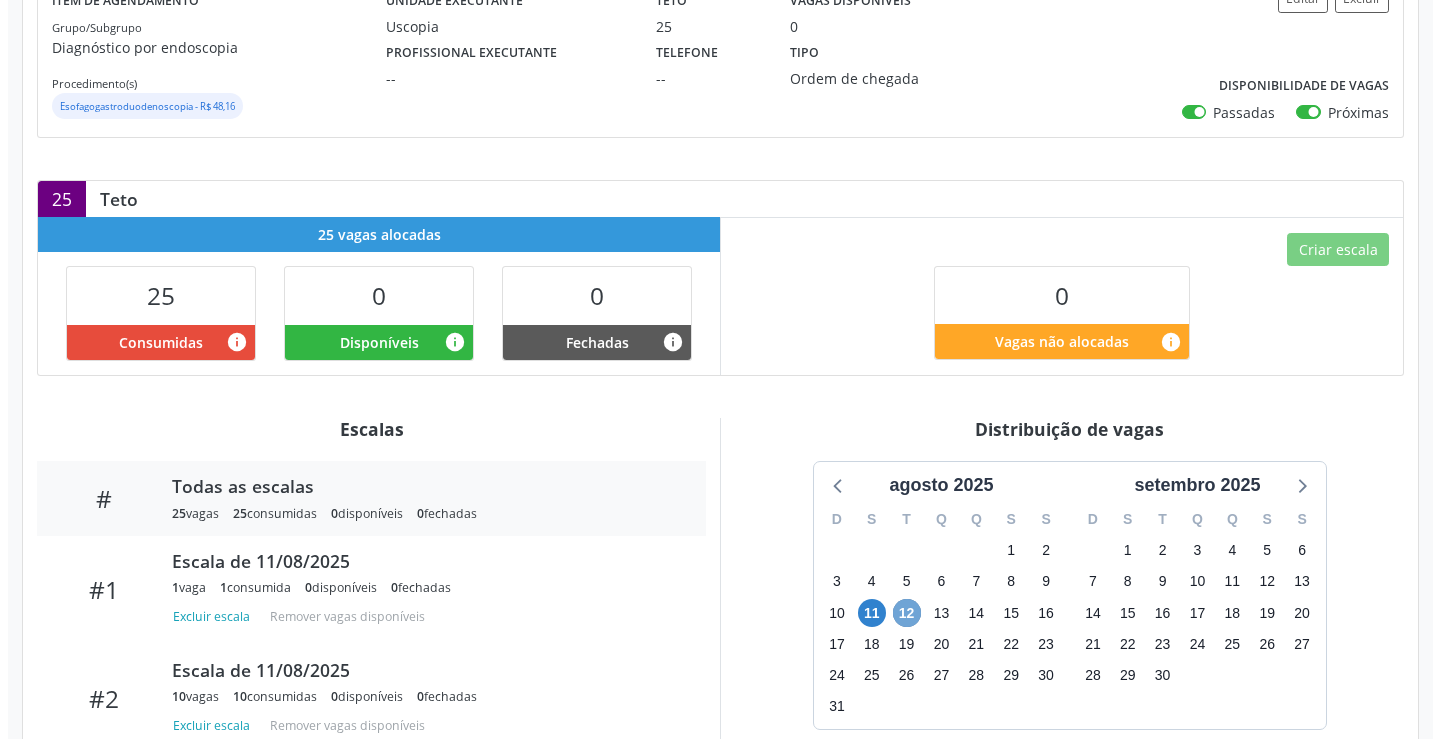 scroll, scrollTop: 0, scrollLeft: 0, axis: both 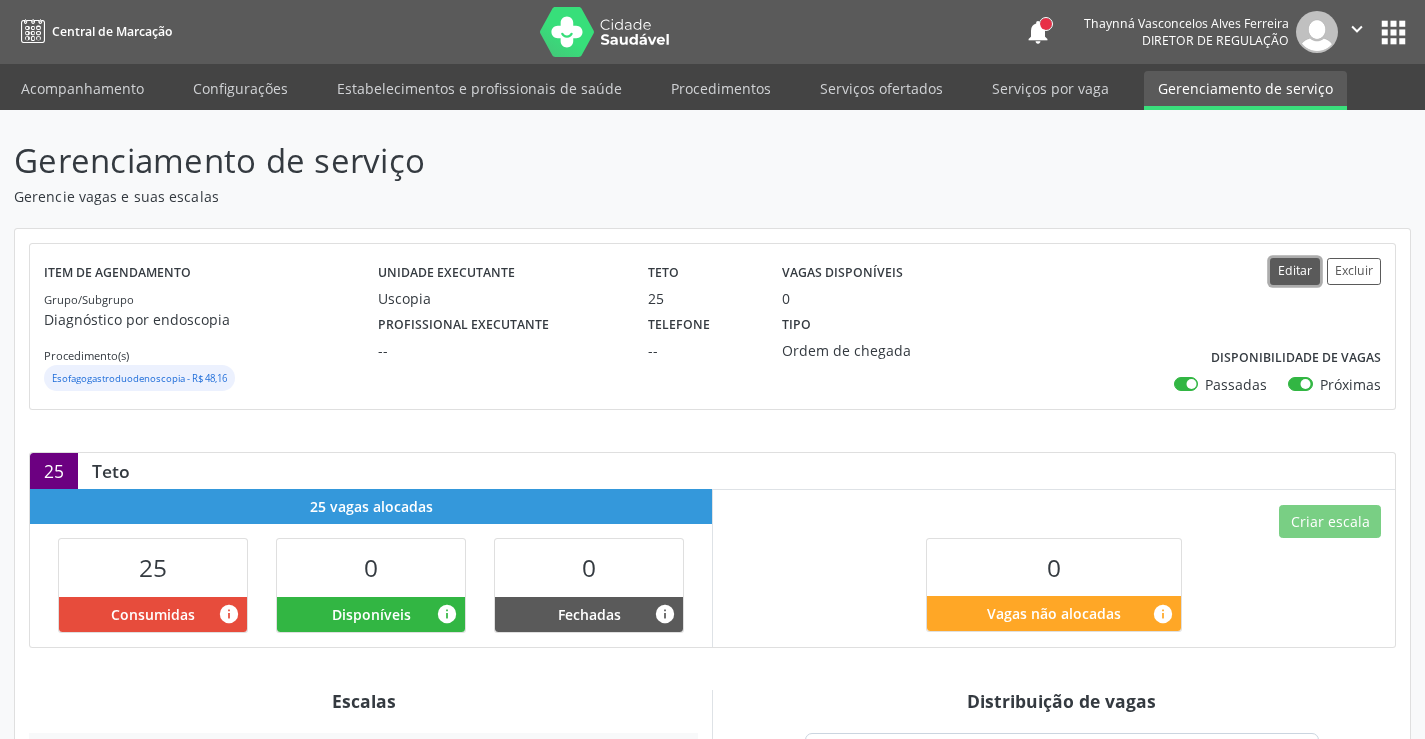 click on "Editar" at bounding box center [1295, 271] 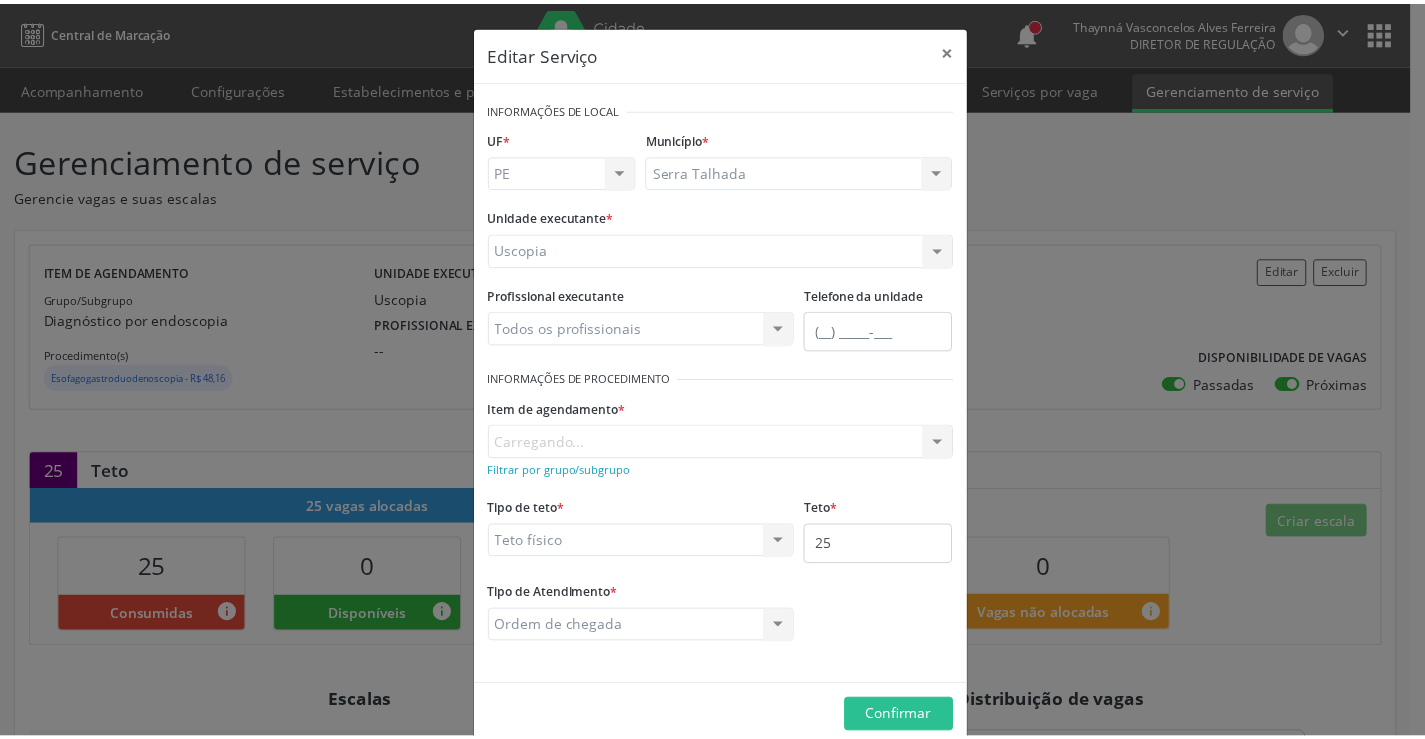 scroll, scrollTop: 34, scrollLeft: 0, axis: vertical 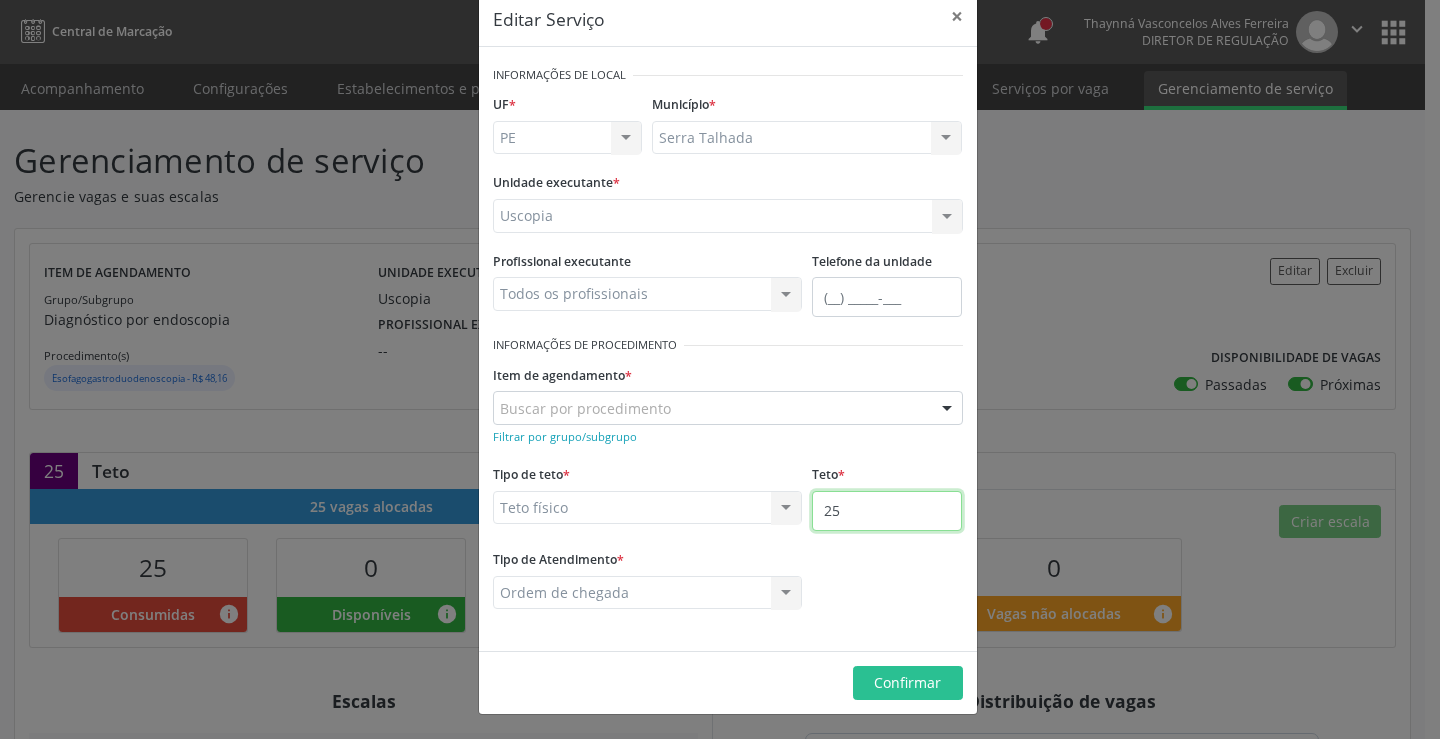 click on "25" at bounding box center [887, 511] 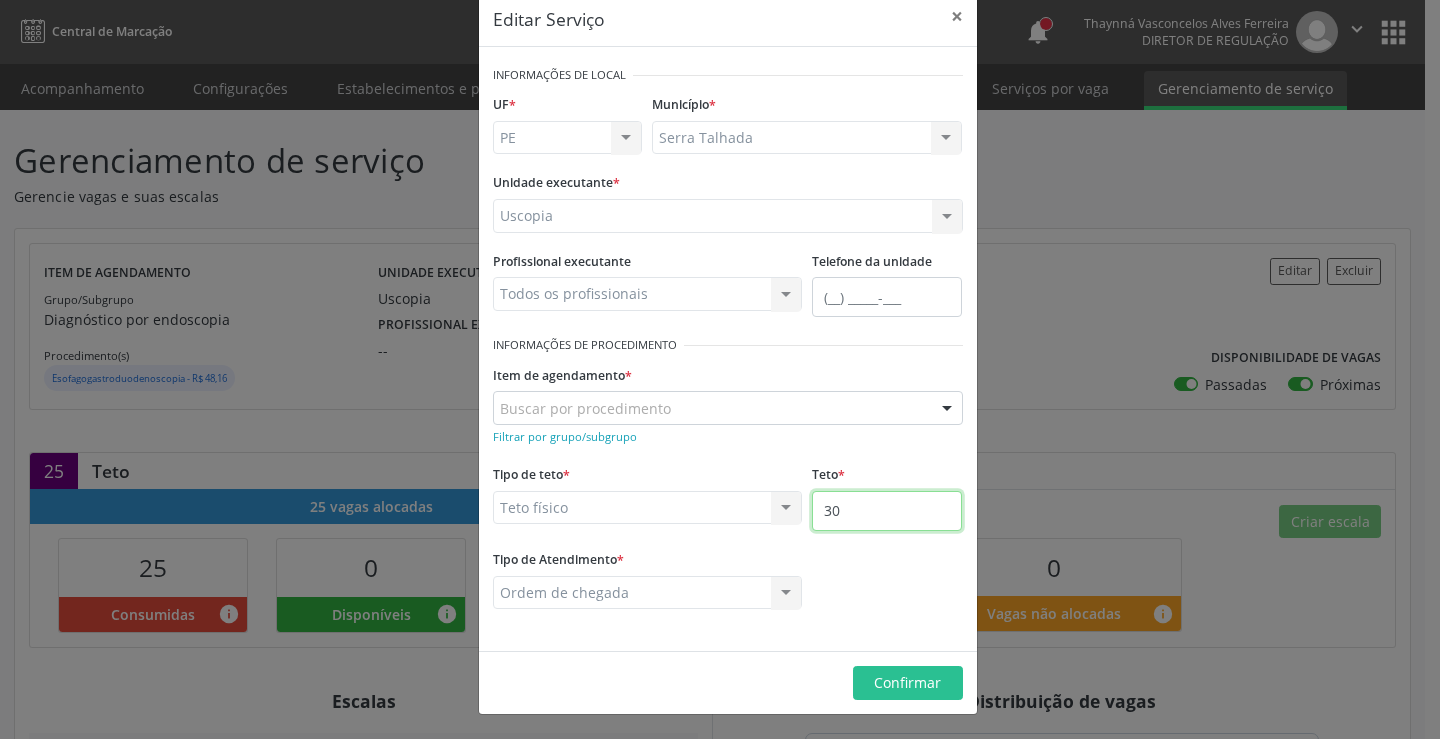 type on "3" 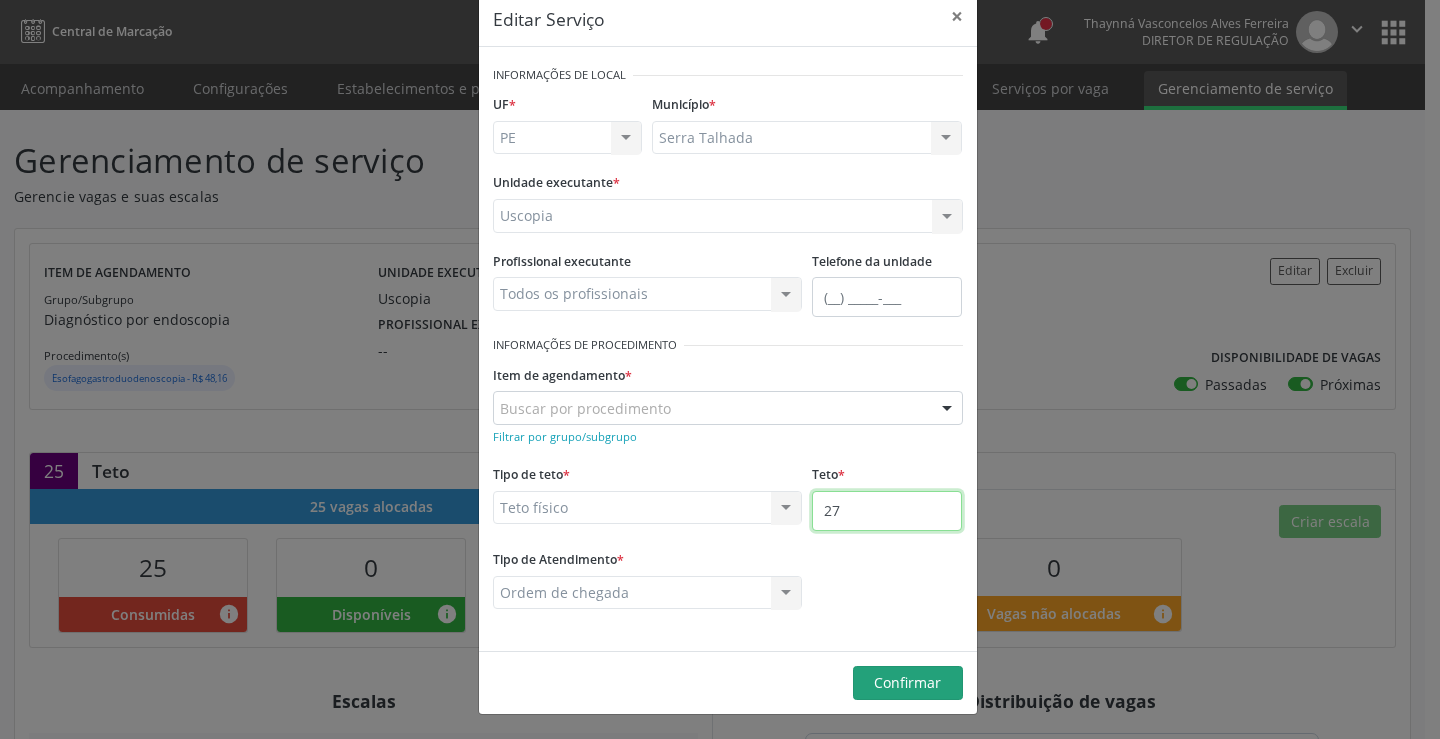 type on "27" 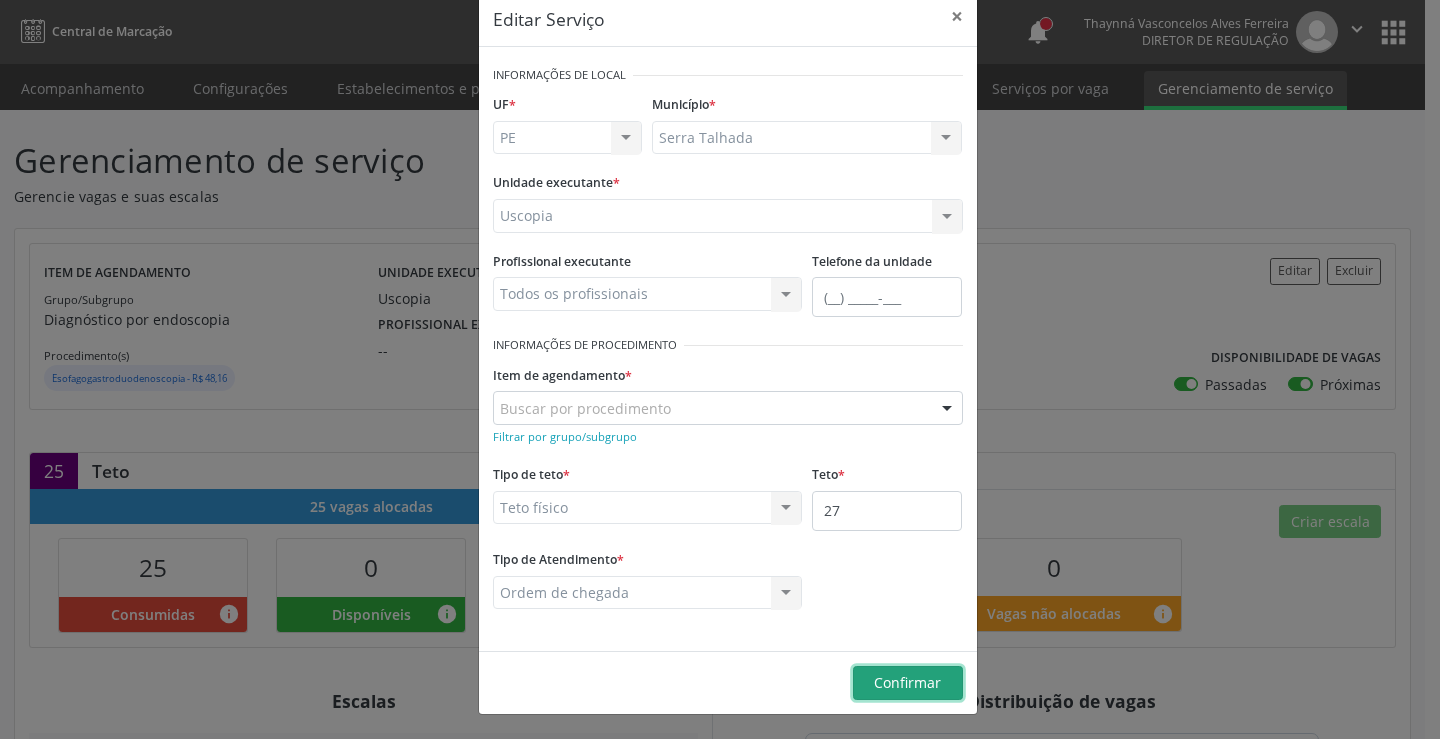 click on "Confirmar" at bounding box center [907, 682] 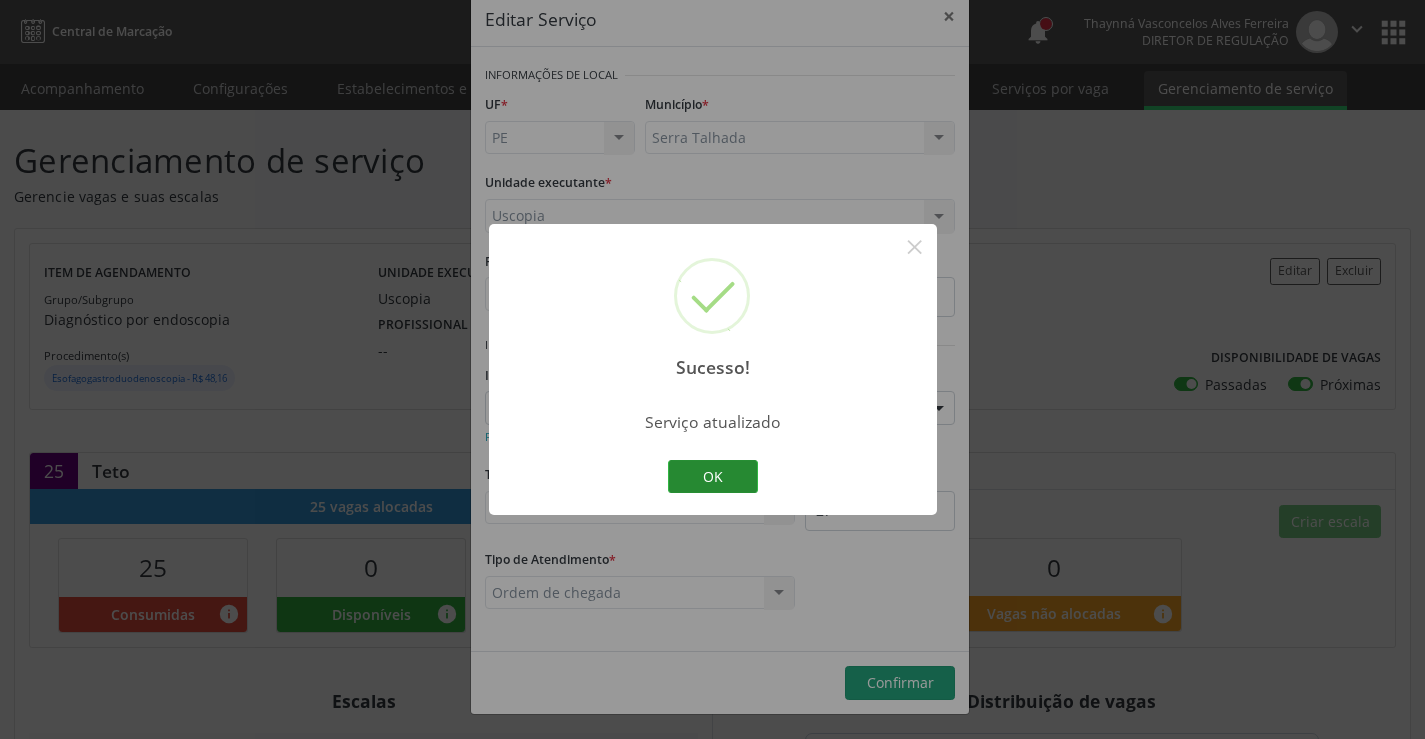 click on "OK" at bounding box center (713, 477) 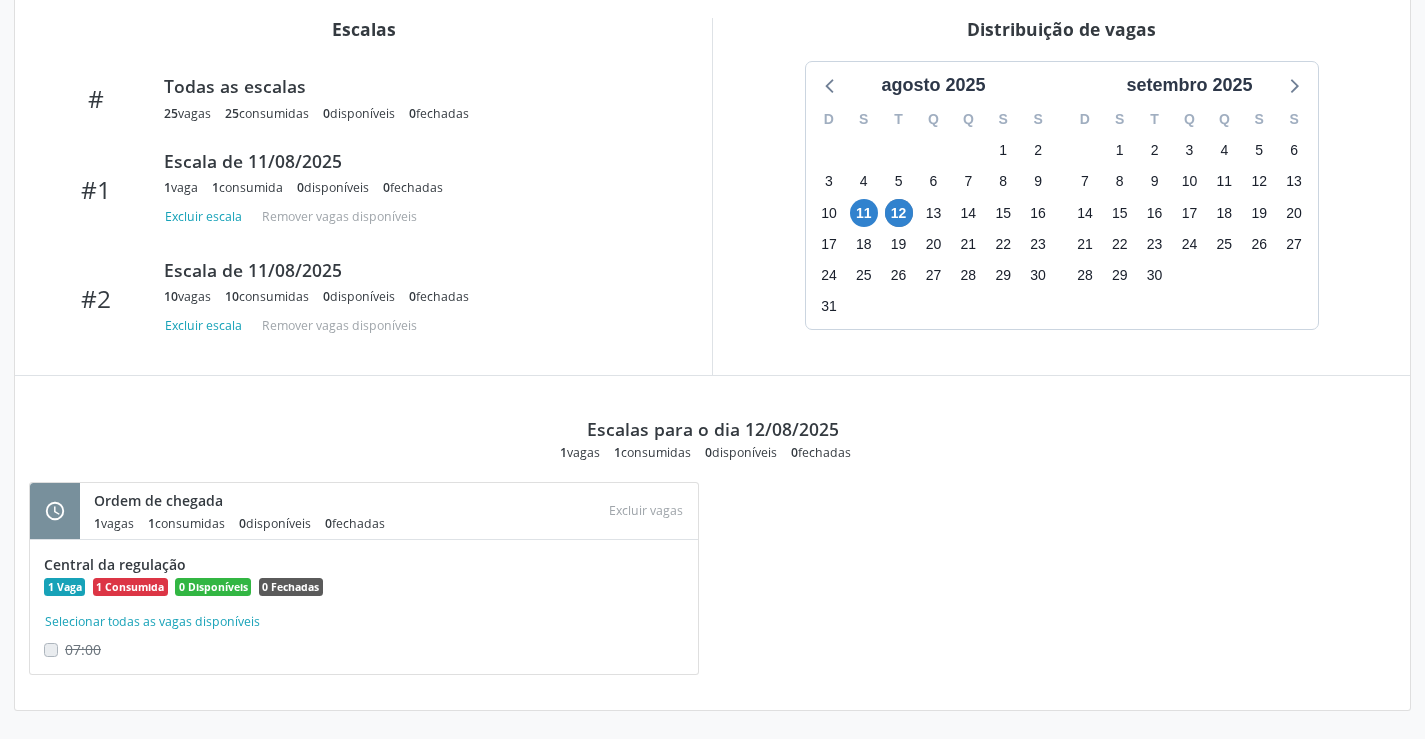 scroll, scrollTop: 172, scrollLeft: 0, axis: vertical 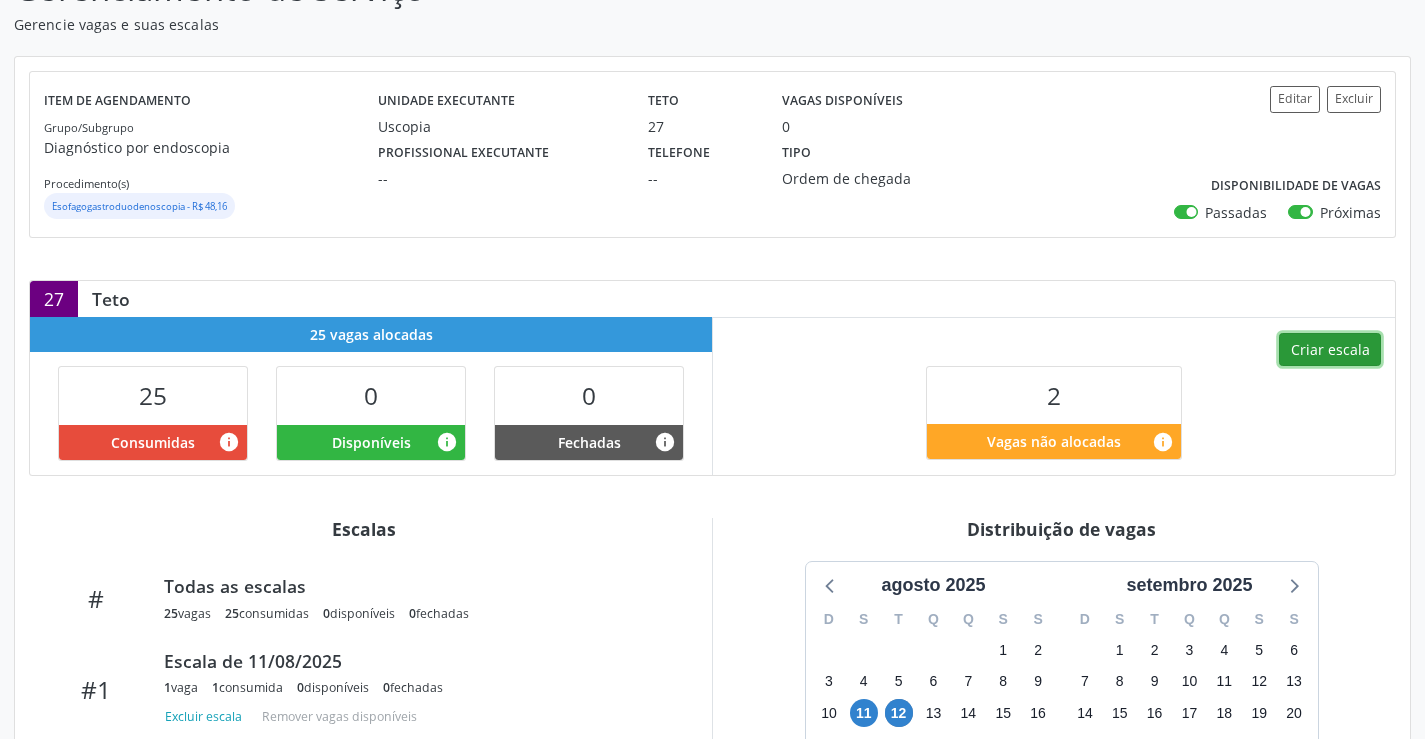 click on "Criar escala" at bounding box center (1330, 350) 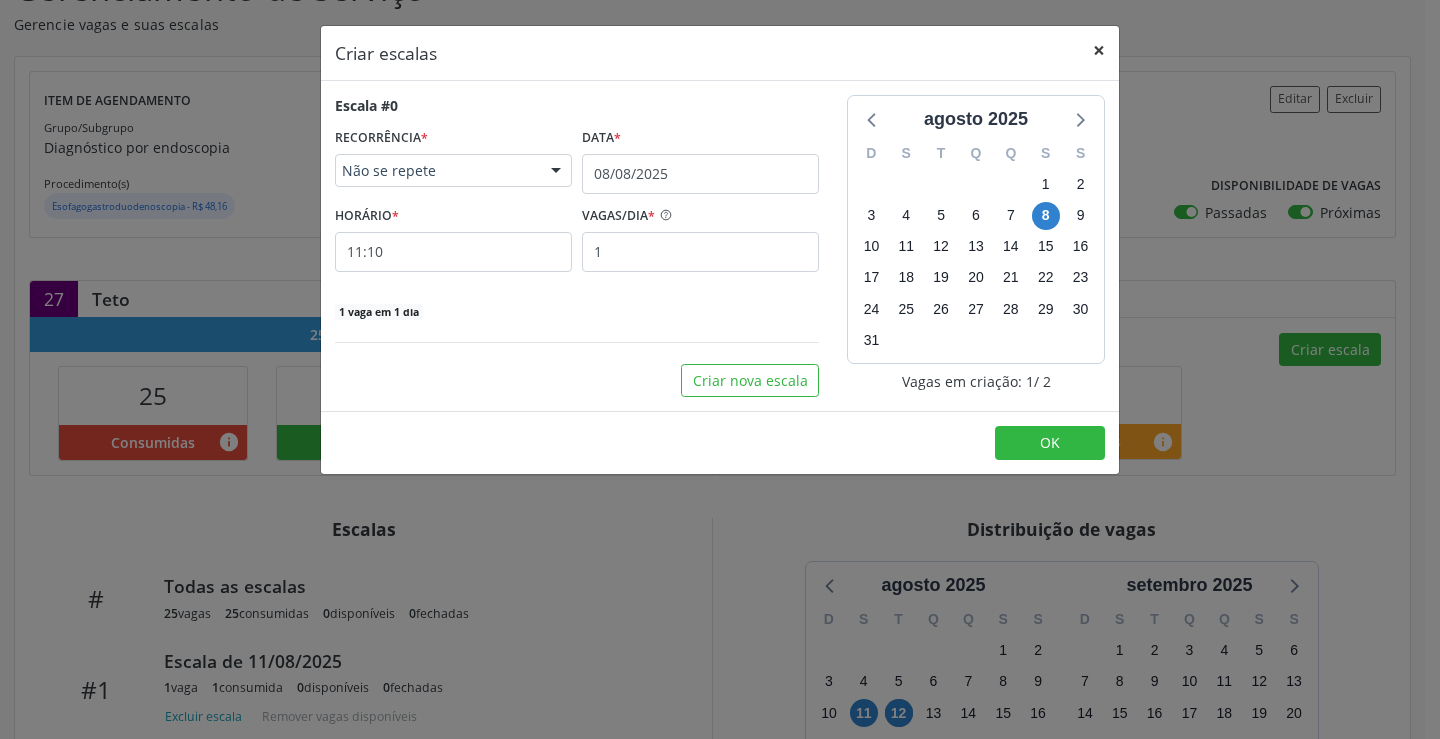 click on "×" at bounding box center [1099, 50] 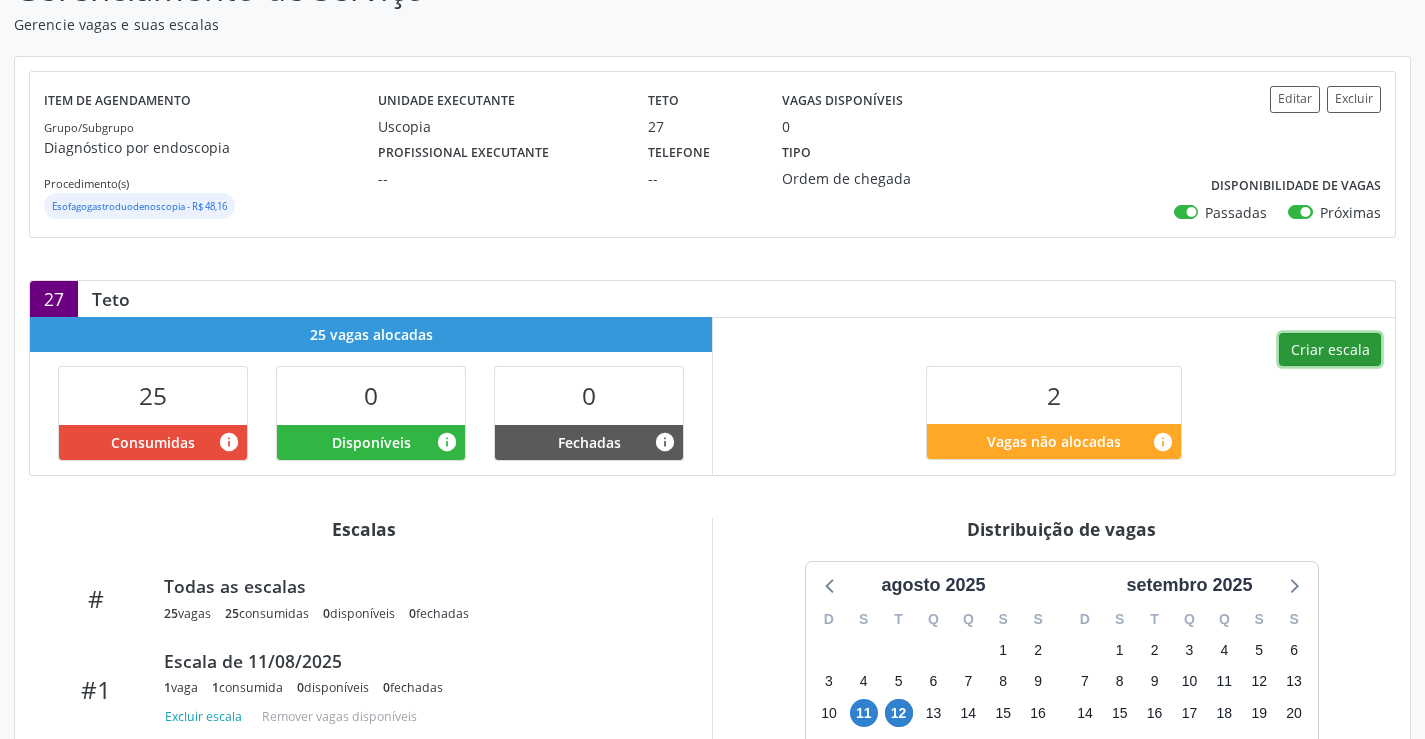 scroll, scrollTop: 672, scrollLeft: 0, axis: vertical 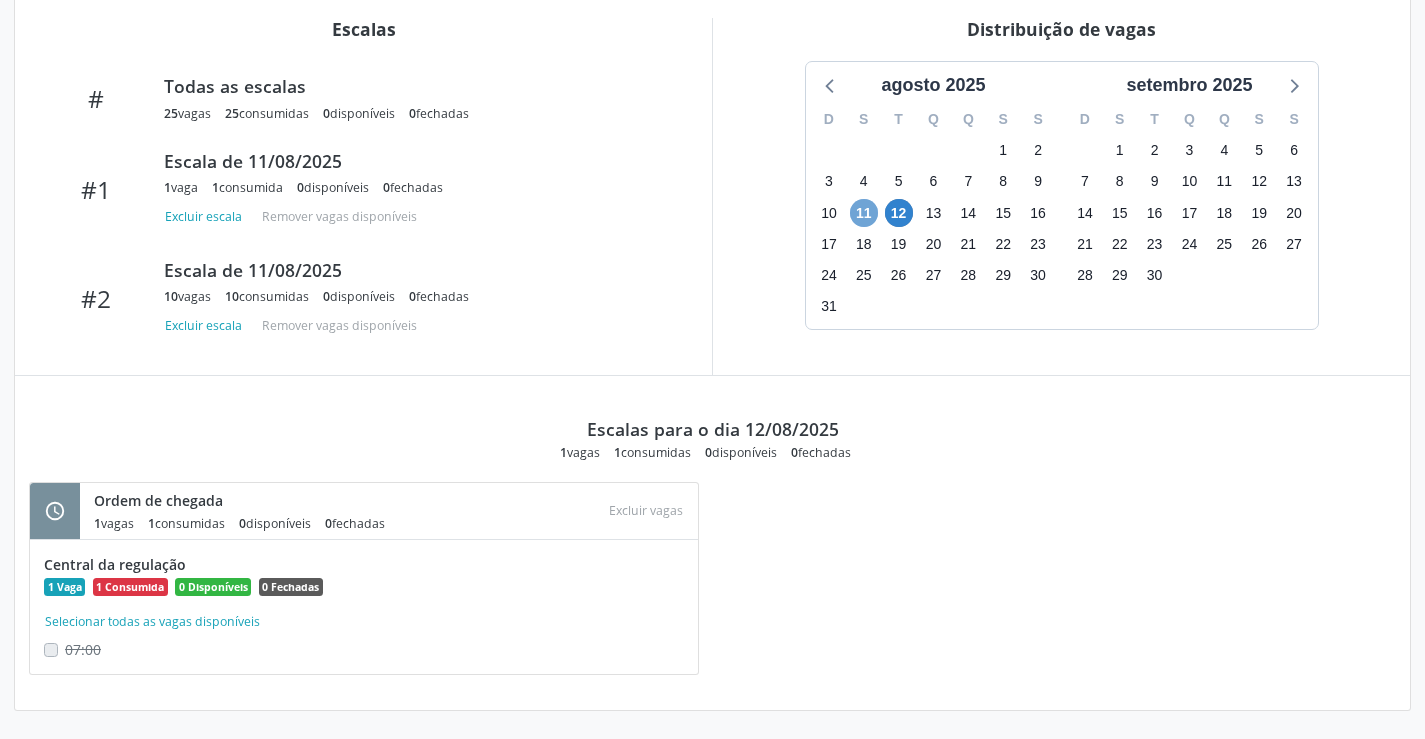 click on "11" at bounding box center (864, 213) 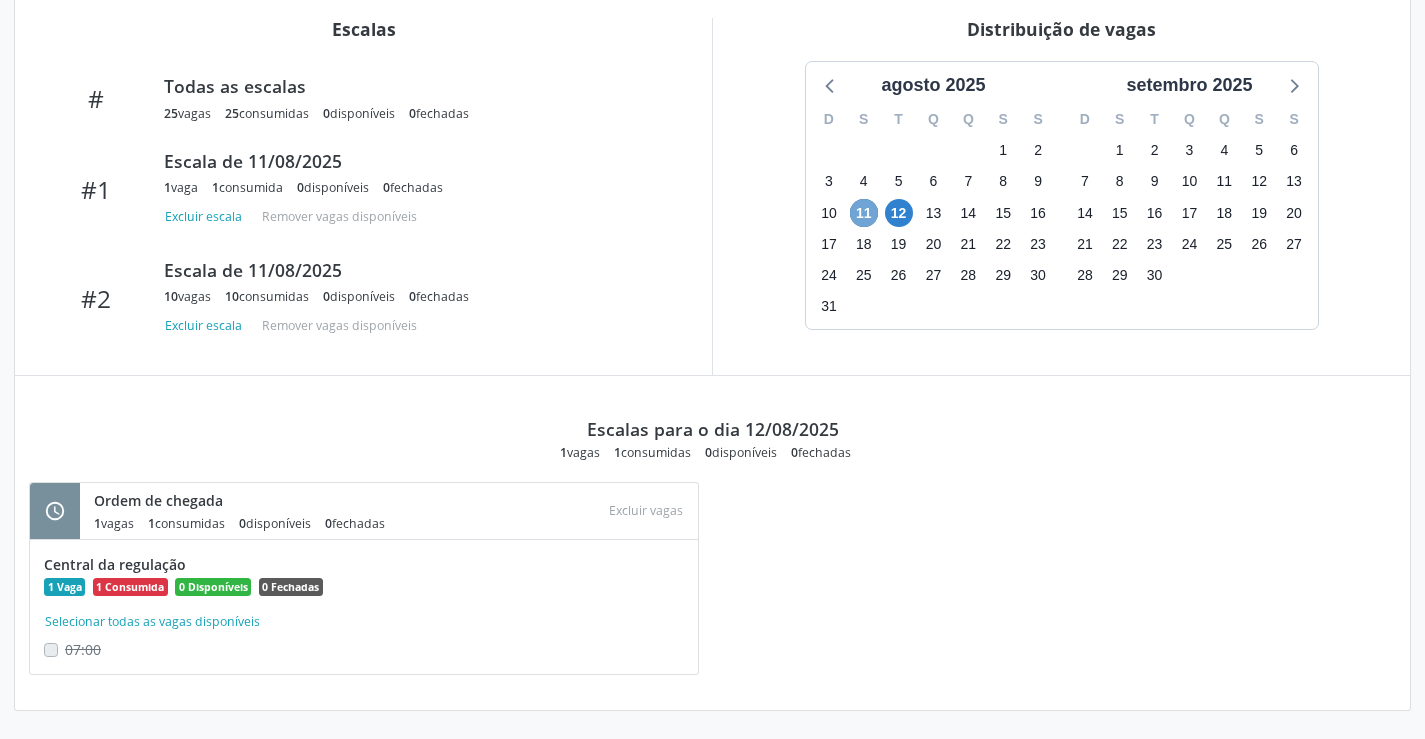 click on "11" at bounding box center [864, 213] 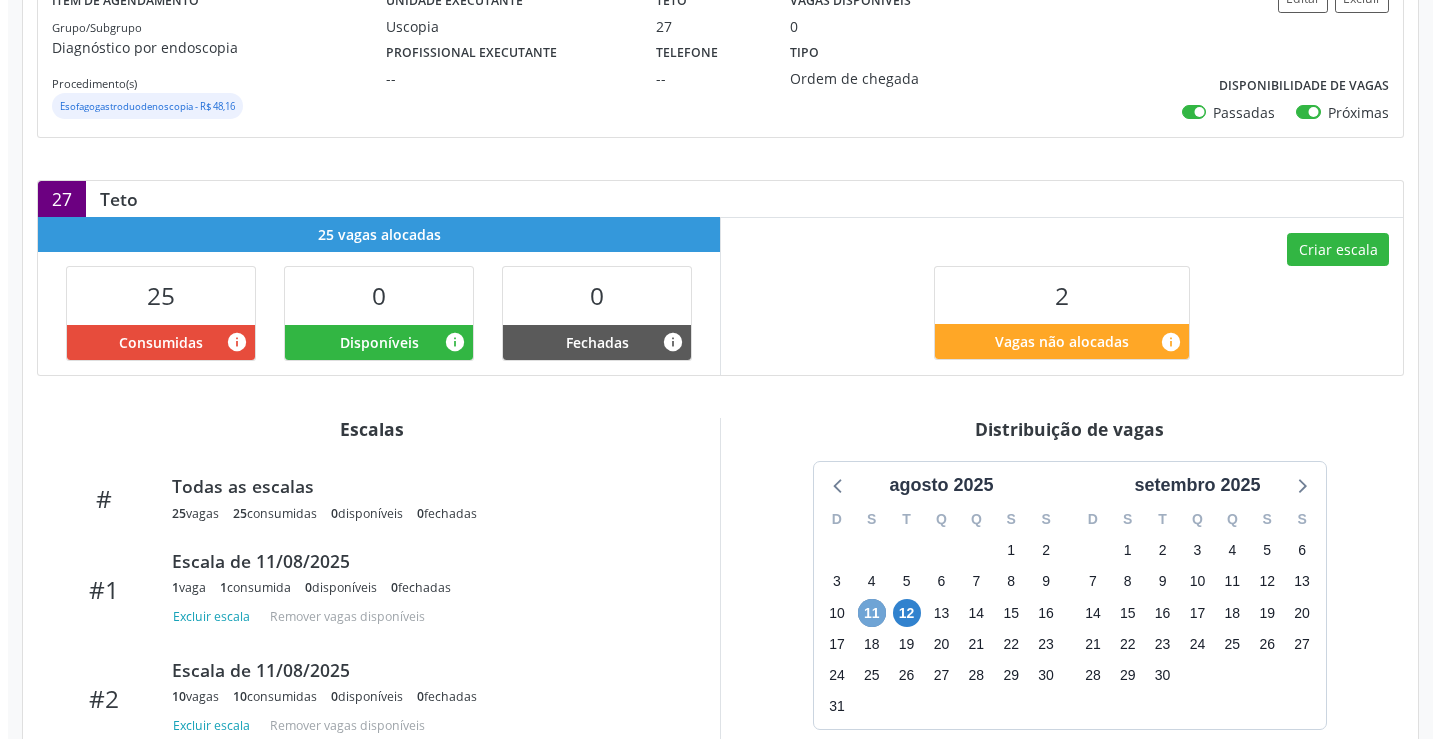 scroll, scrollTop: 172, scrollLeft: 0, axis: vertical 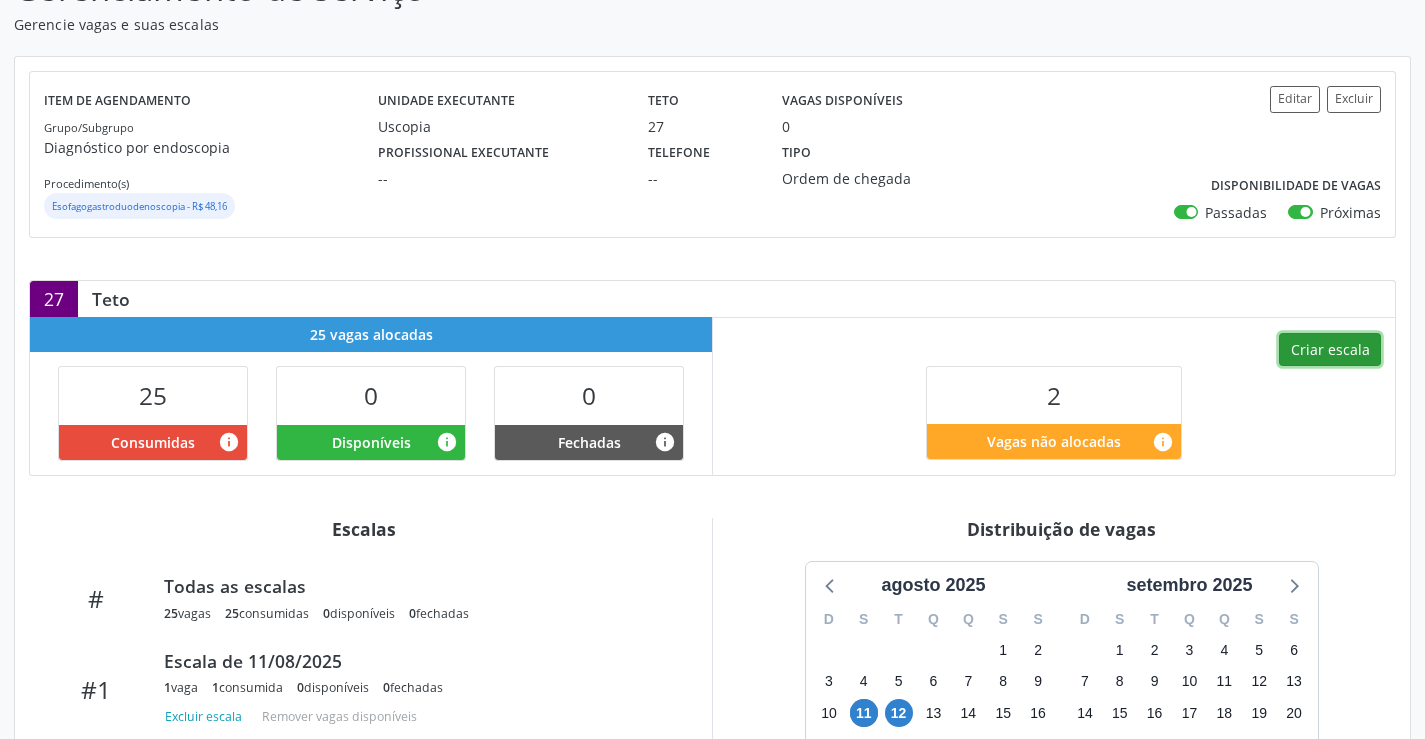 click on "Criar escala" at bounding box center (1330, 350) 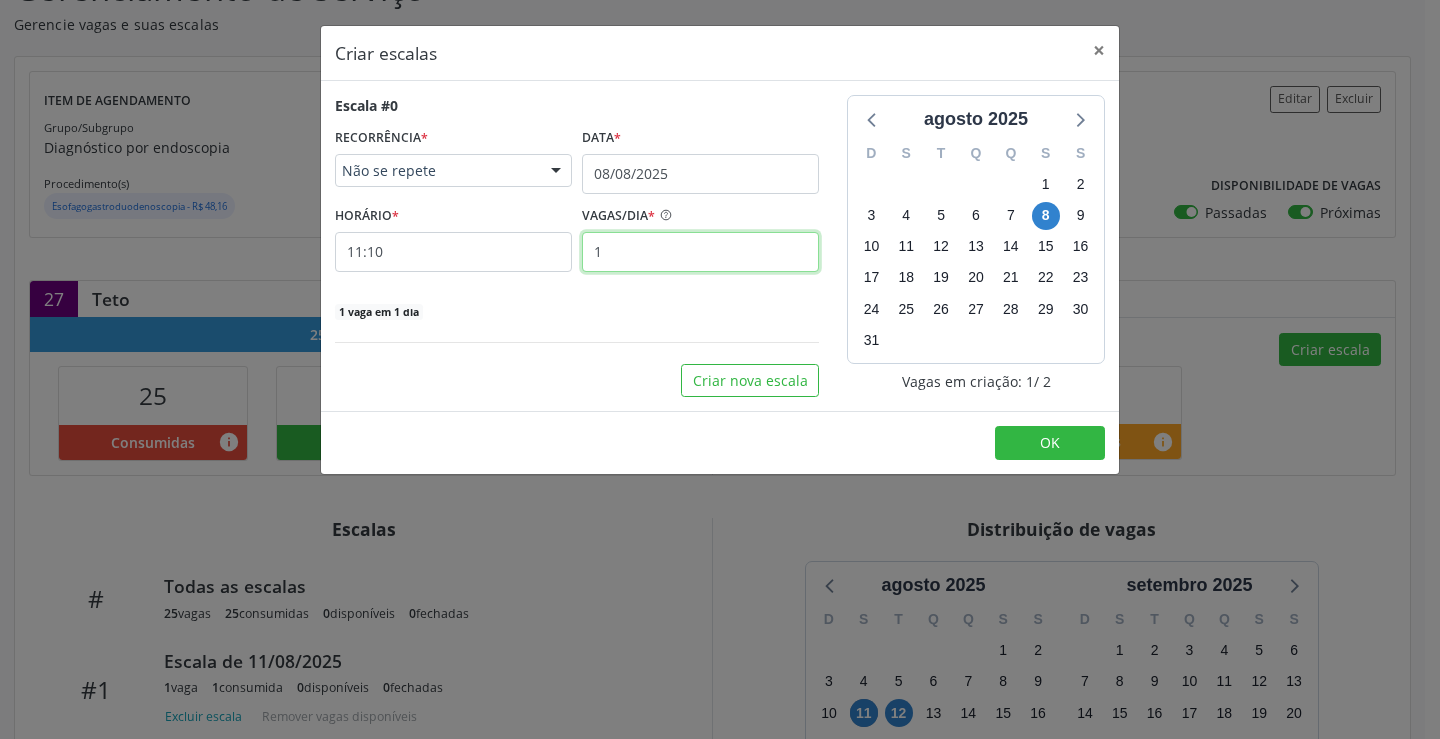 click on "1" at bounding box center [700, 252] 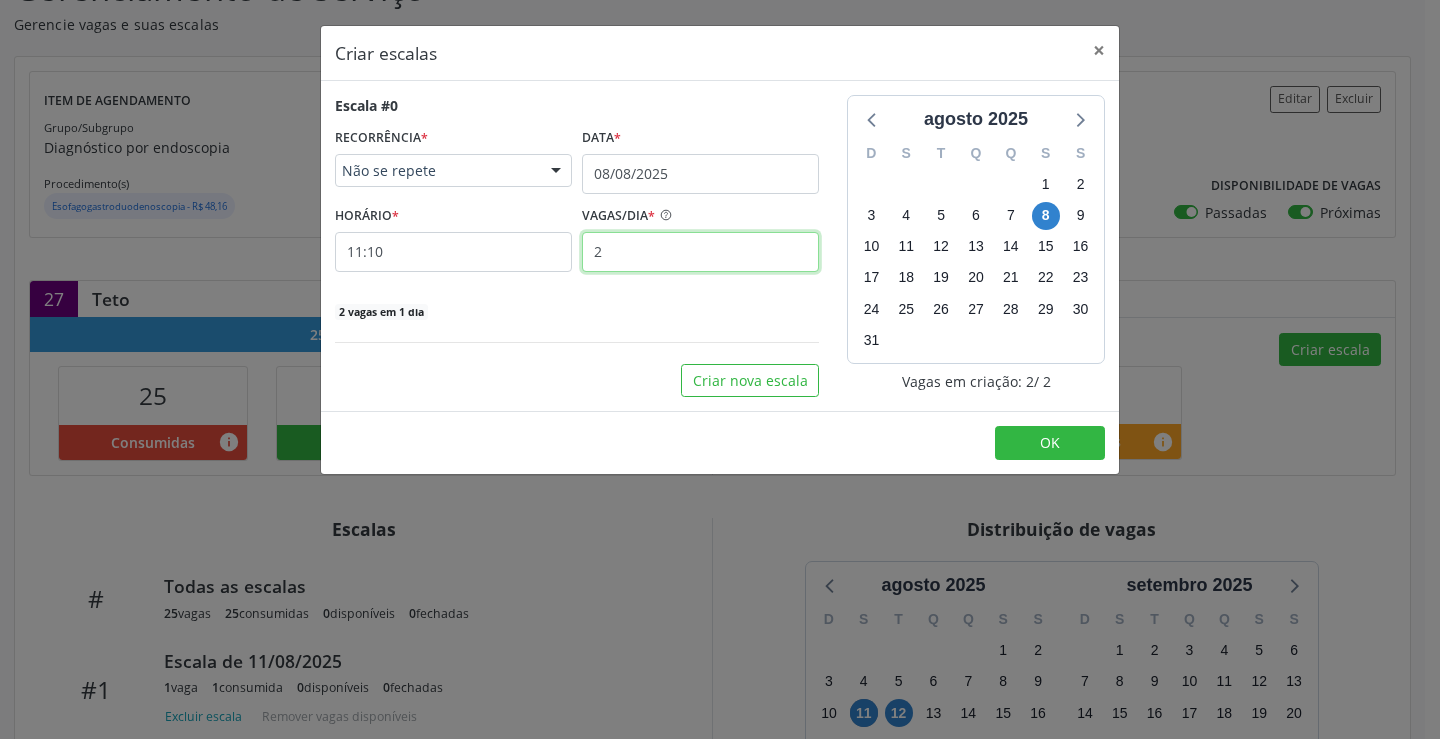 type on "2" 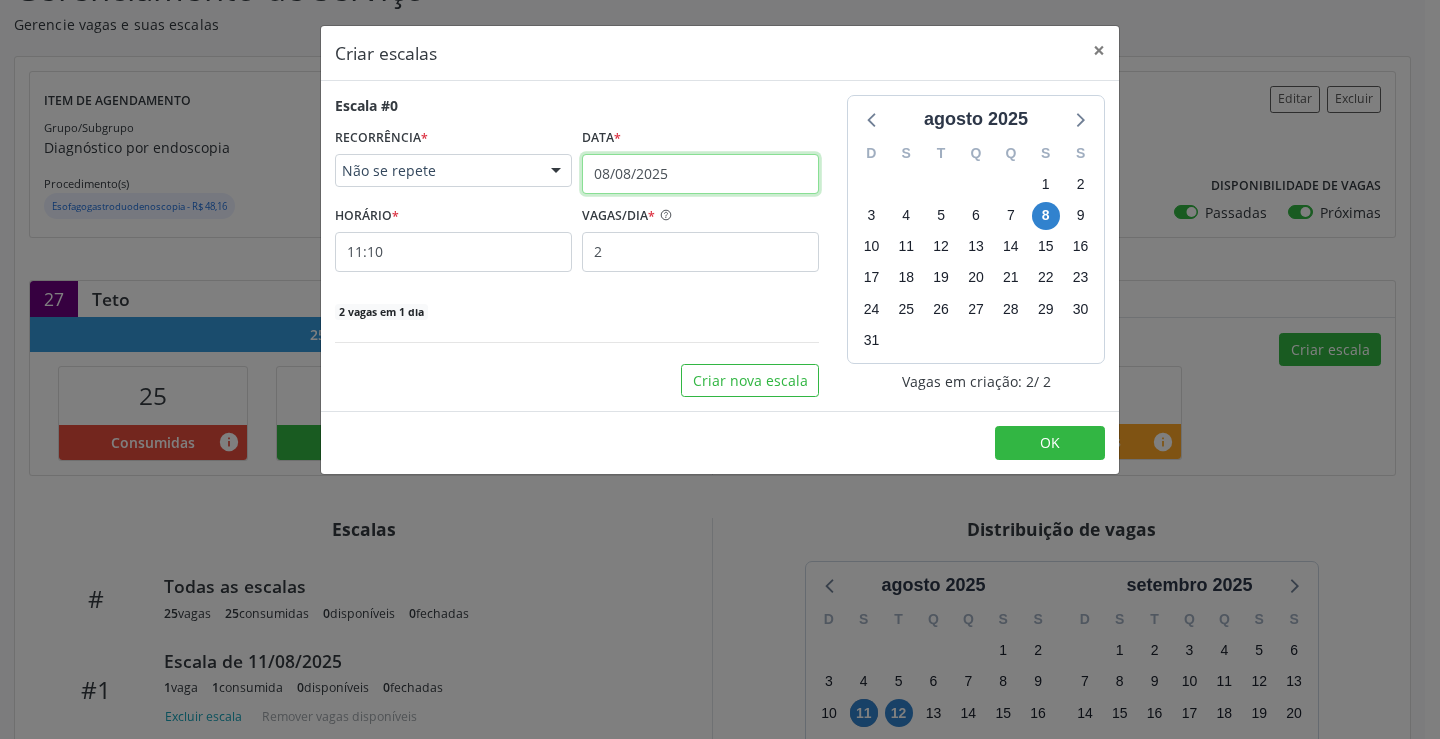 click on "08/08/2025" at bounding box center [700, 174] 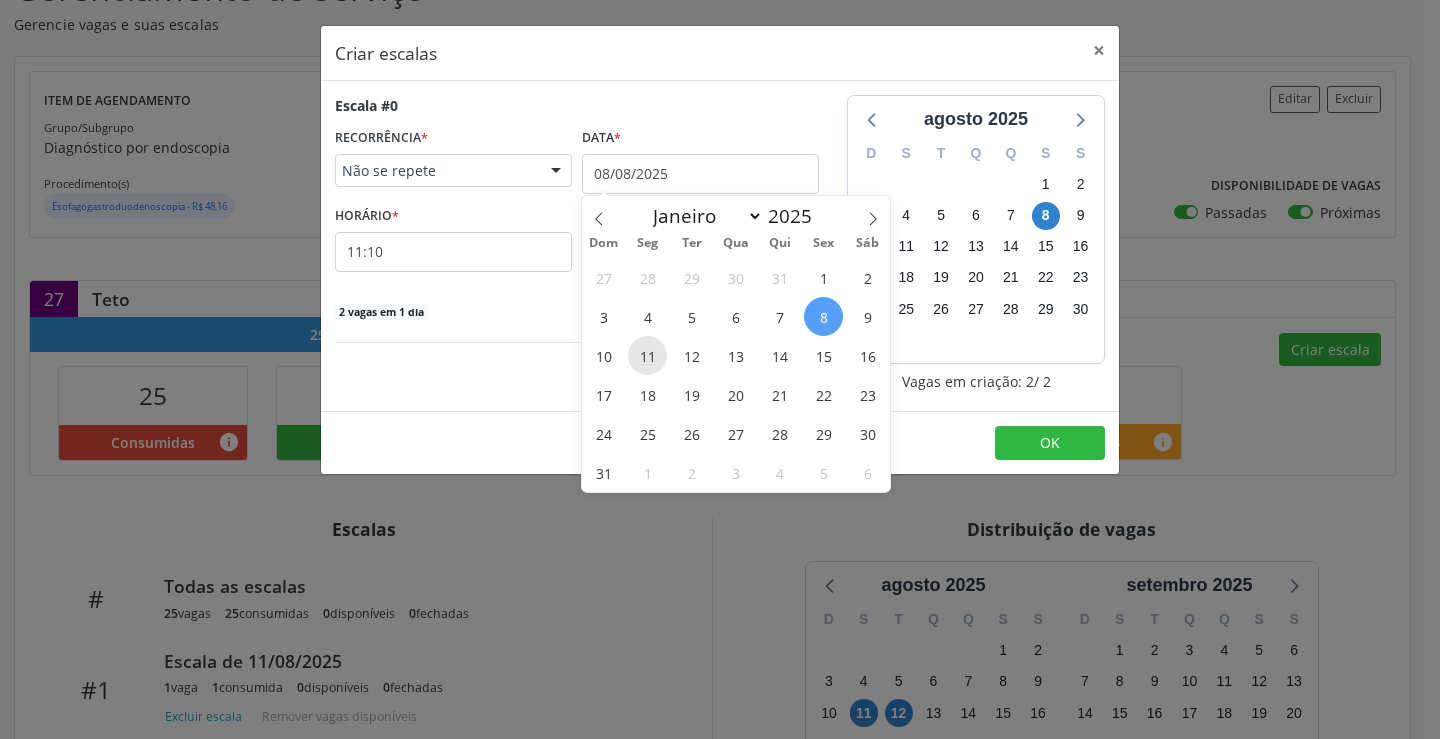 click on "11" at bounding box center [647, 355] 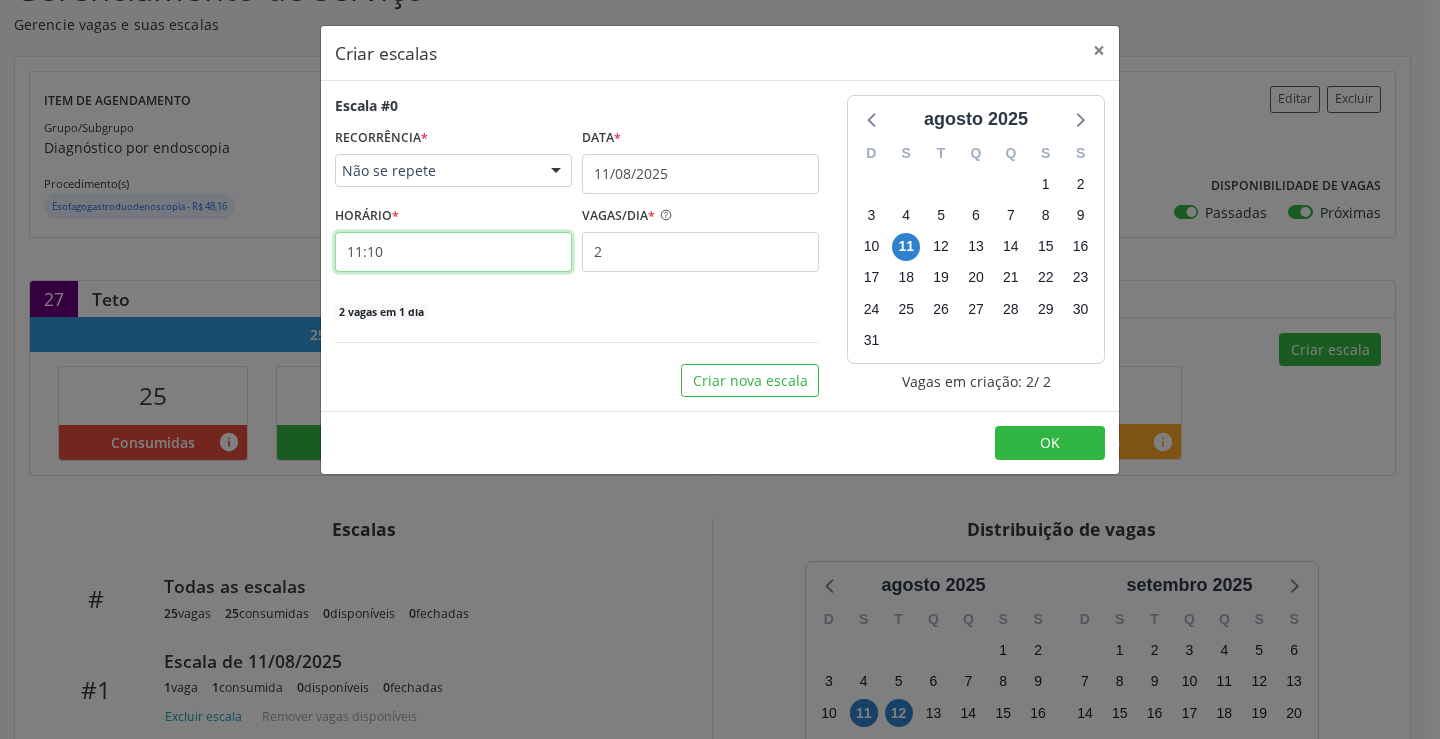 click on "11:10" at bounding box center (453, 252) 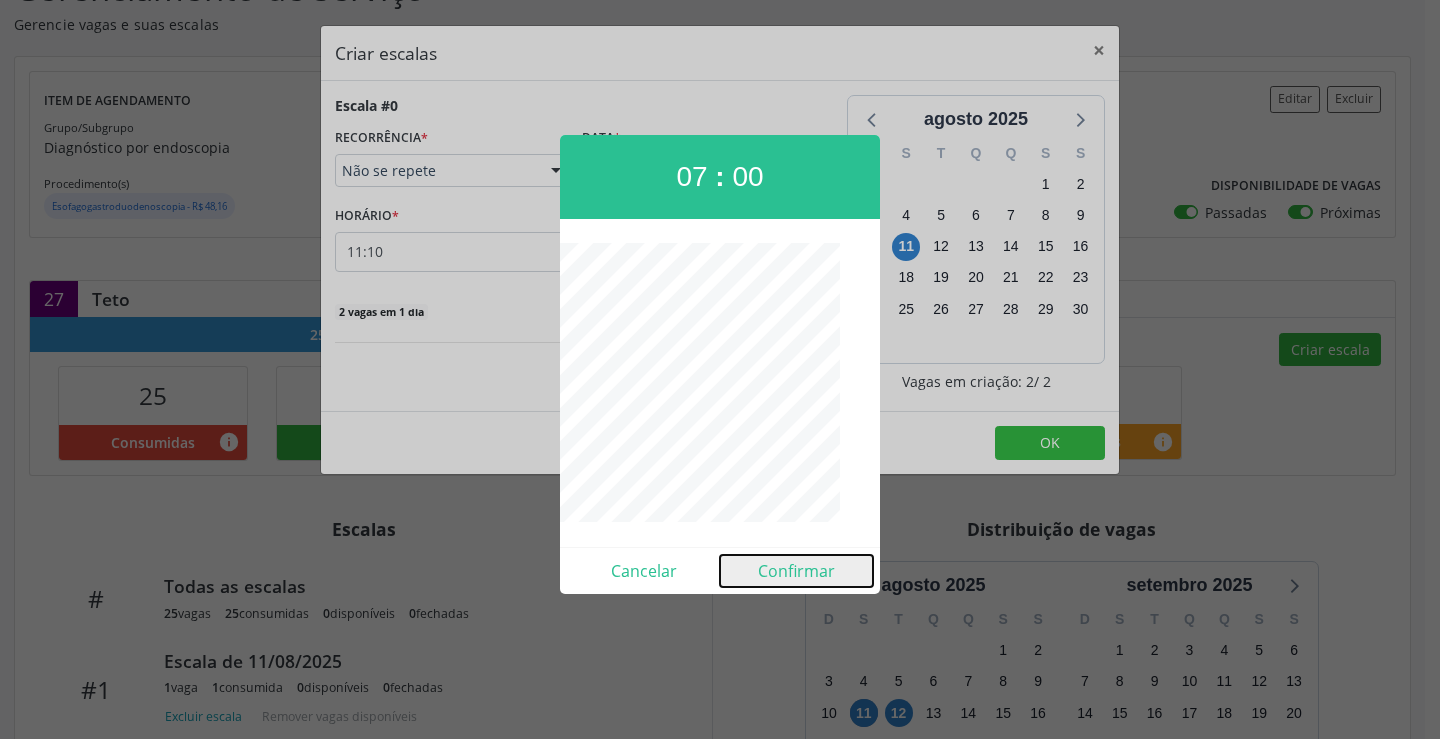 click on "Confirmar" at bounding box center (796, 571) 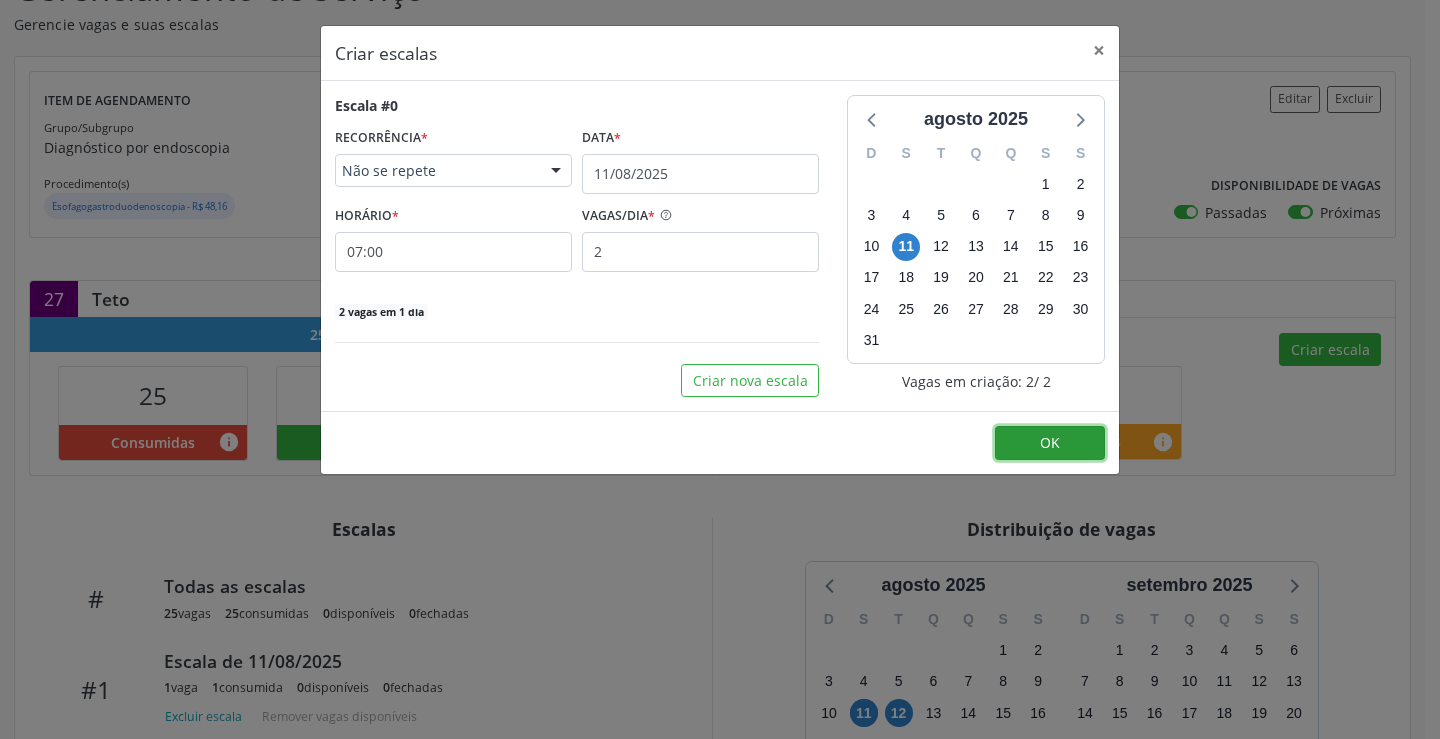 click on "OK" at bounding box center (1050, 443) 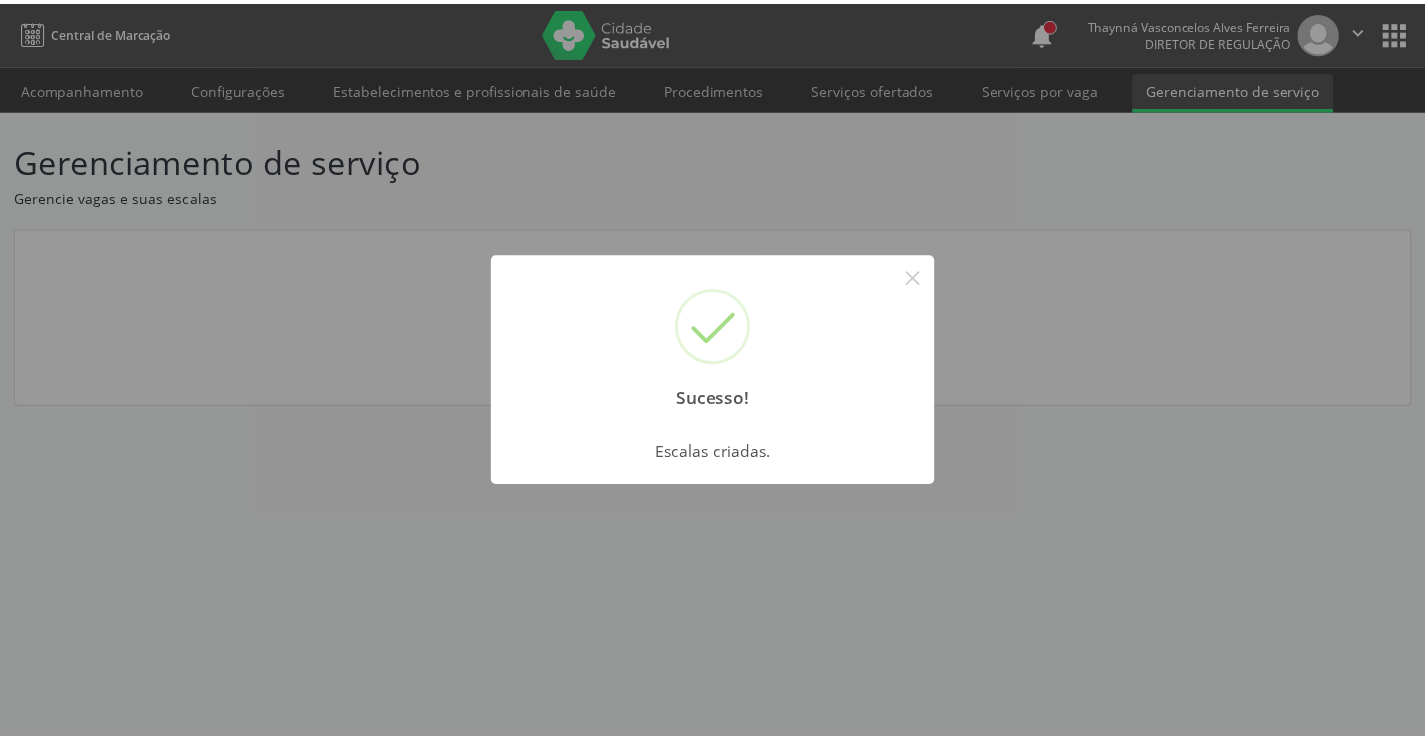 scroll, scrollTop: 0, scrollLeft: 0, axis: both 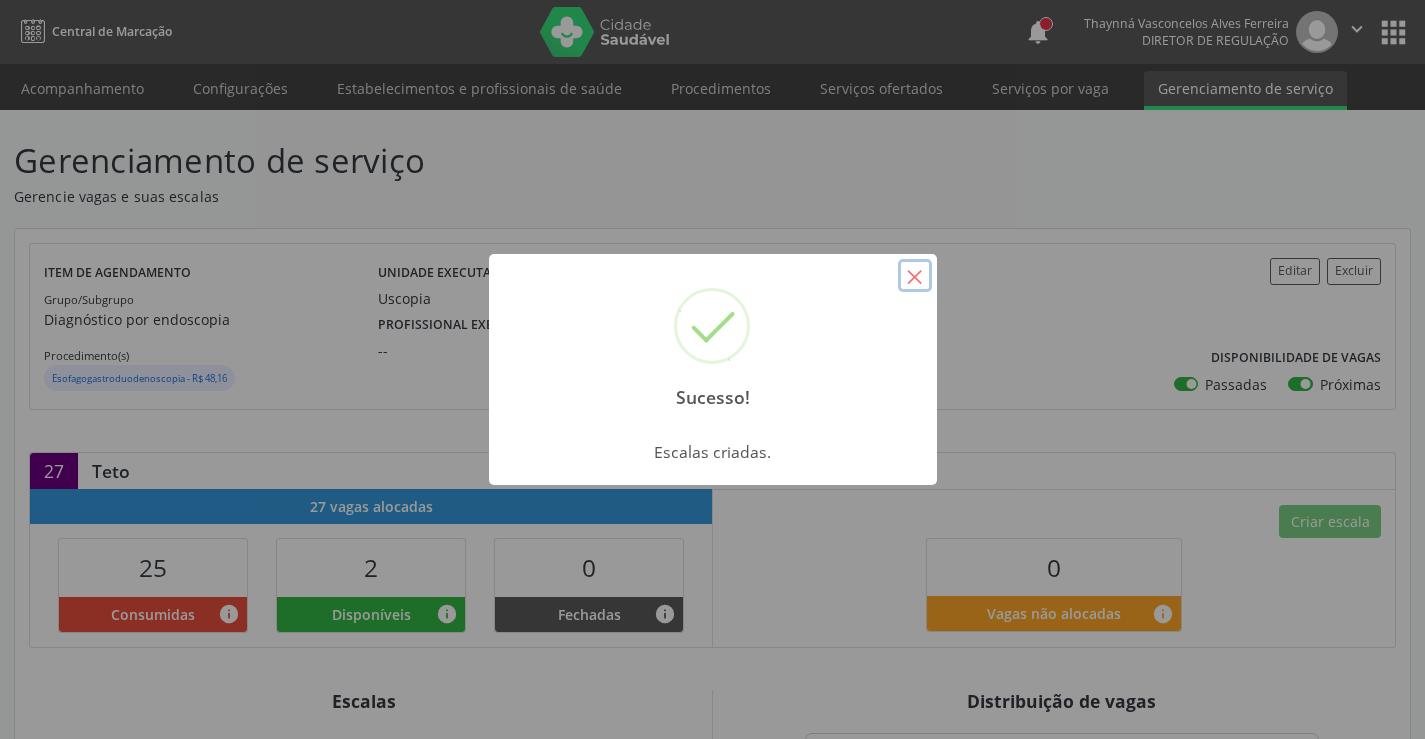 click on "×" at bounding box center [915, 276] 